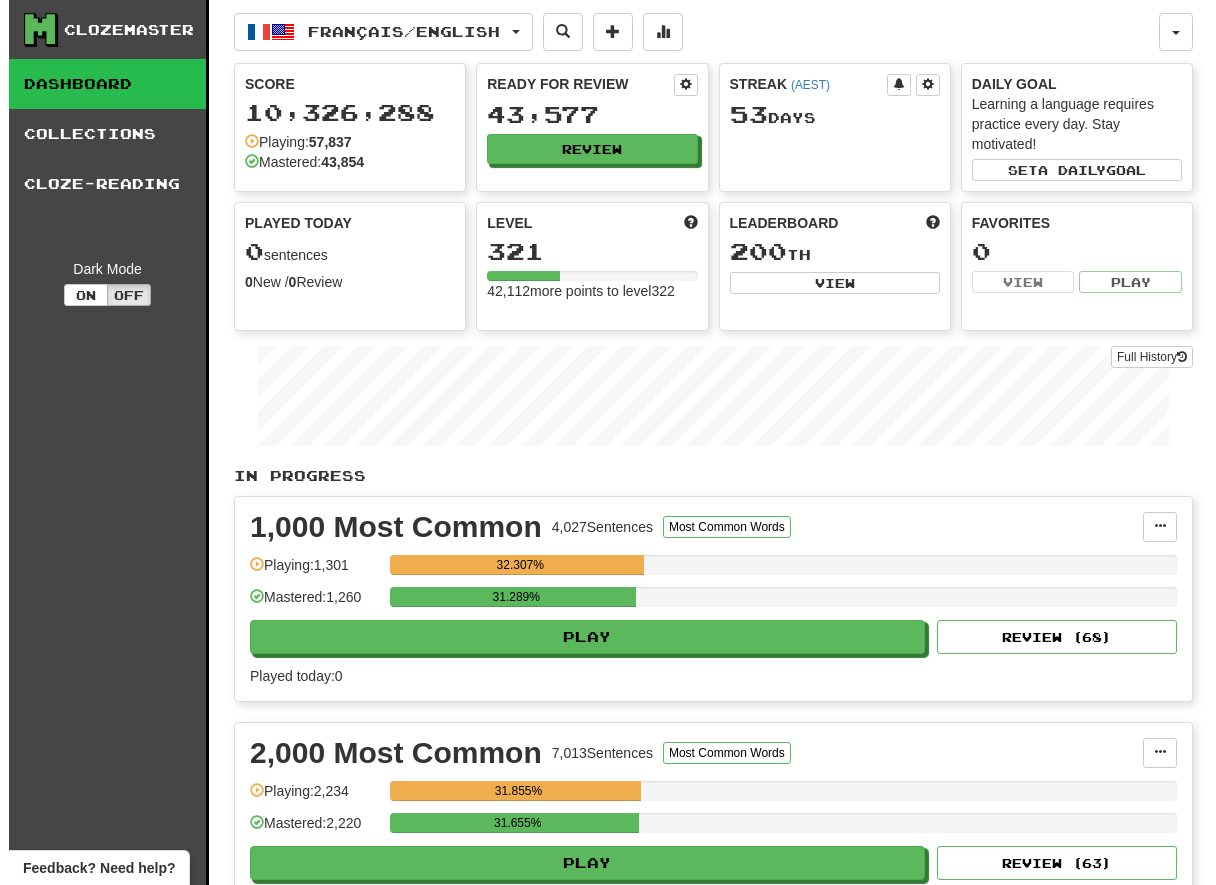 scroll, scrollTop: 0, scrollLeft: 0, axis: both 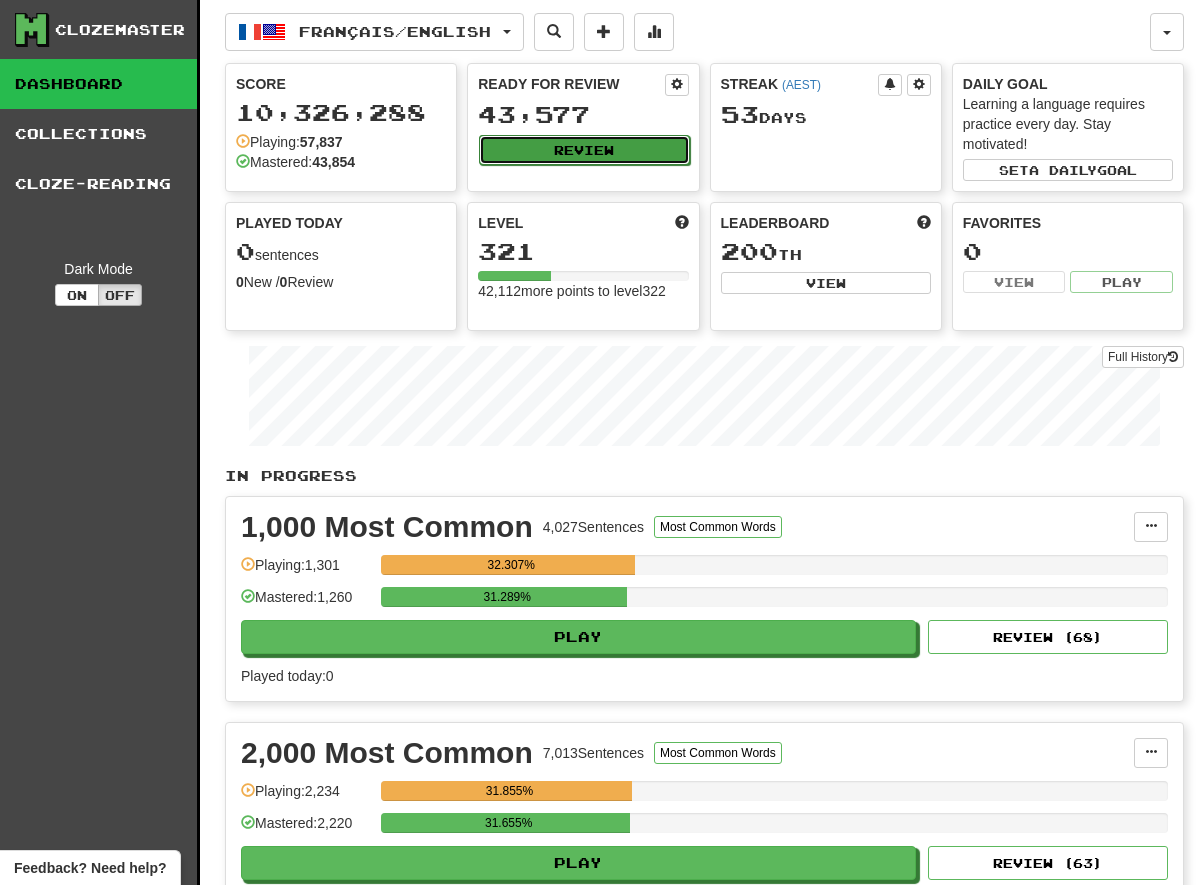 click on "Review" at bounding box center [584, 150] 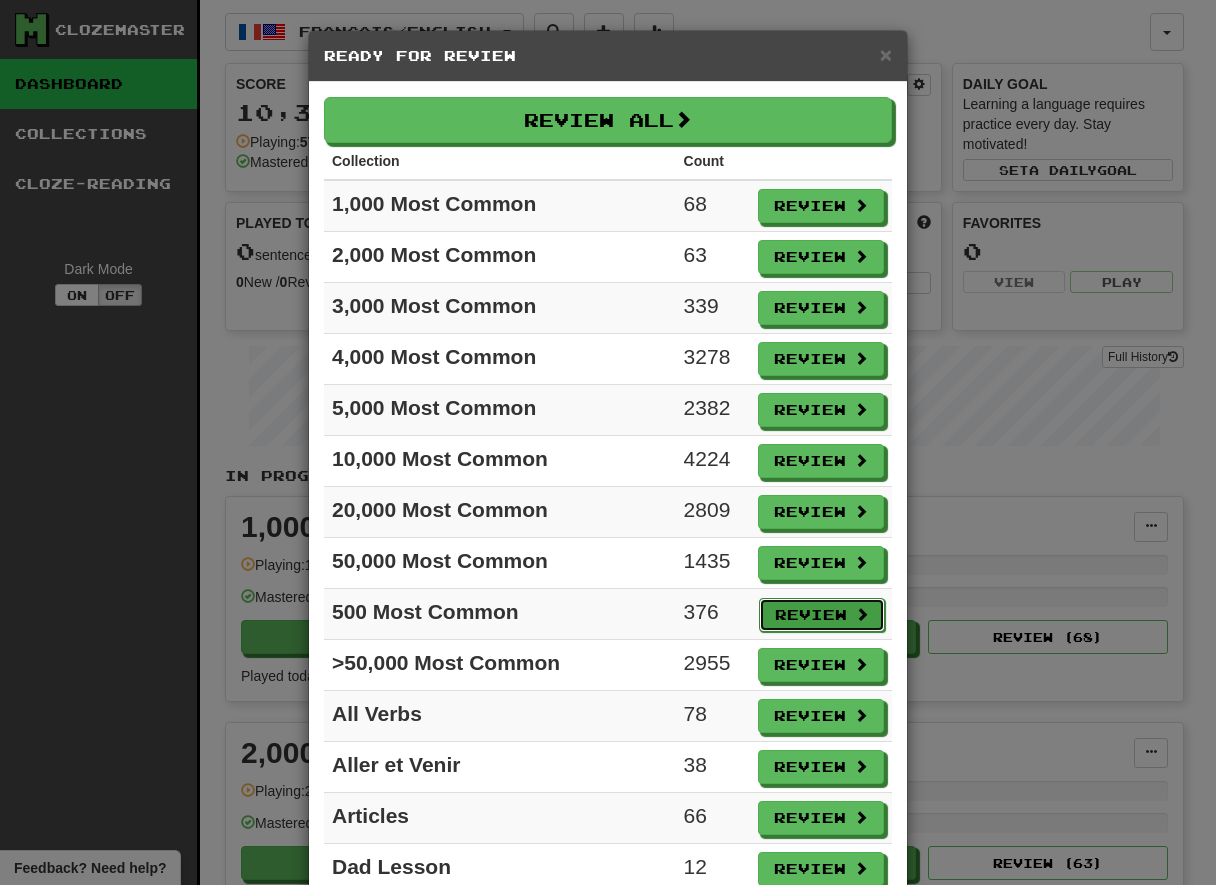 click on "Review" at bounding box center (822, 615) 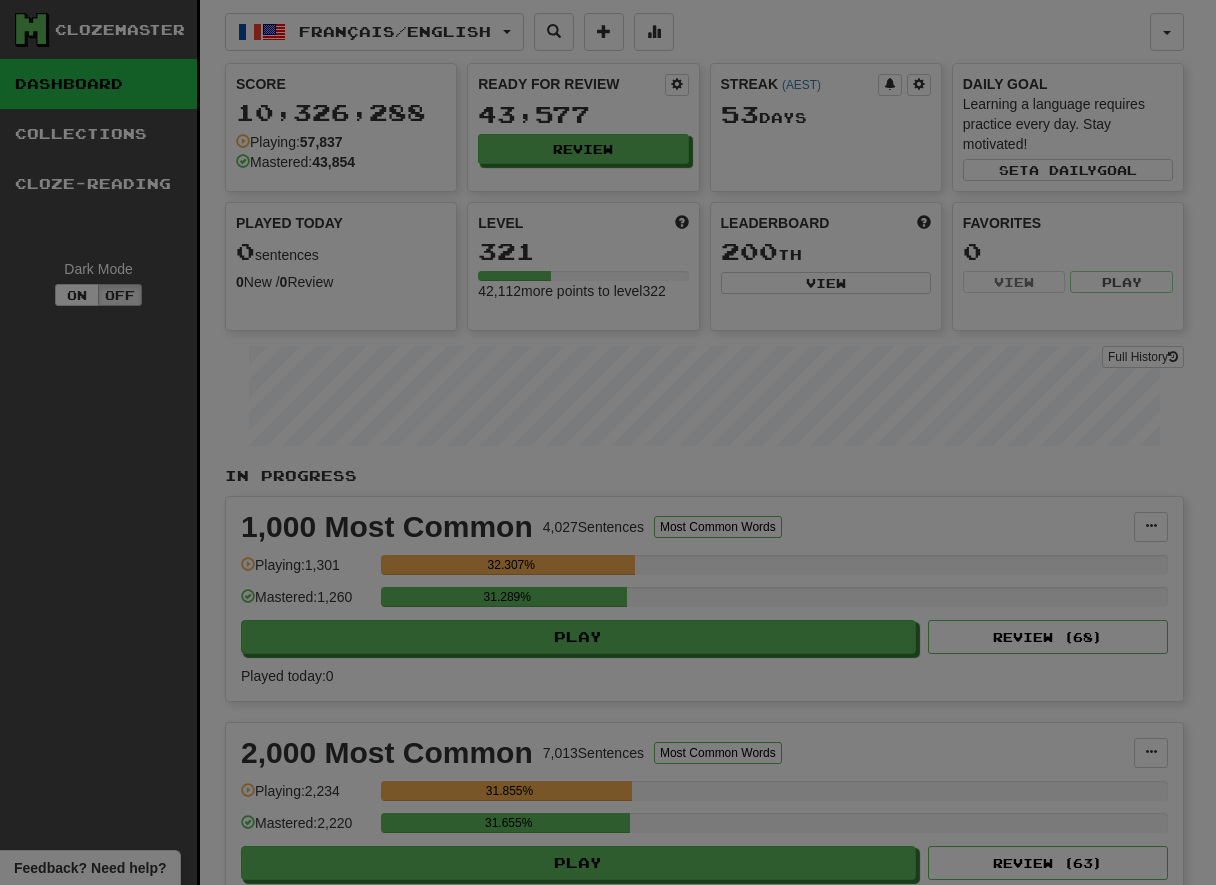 select on "**" 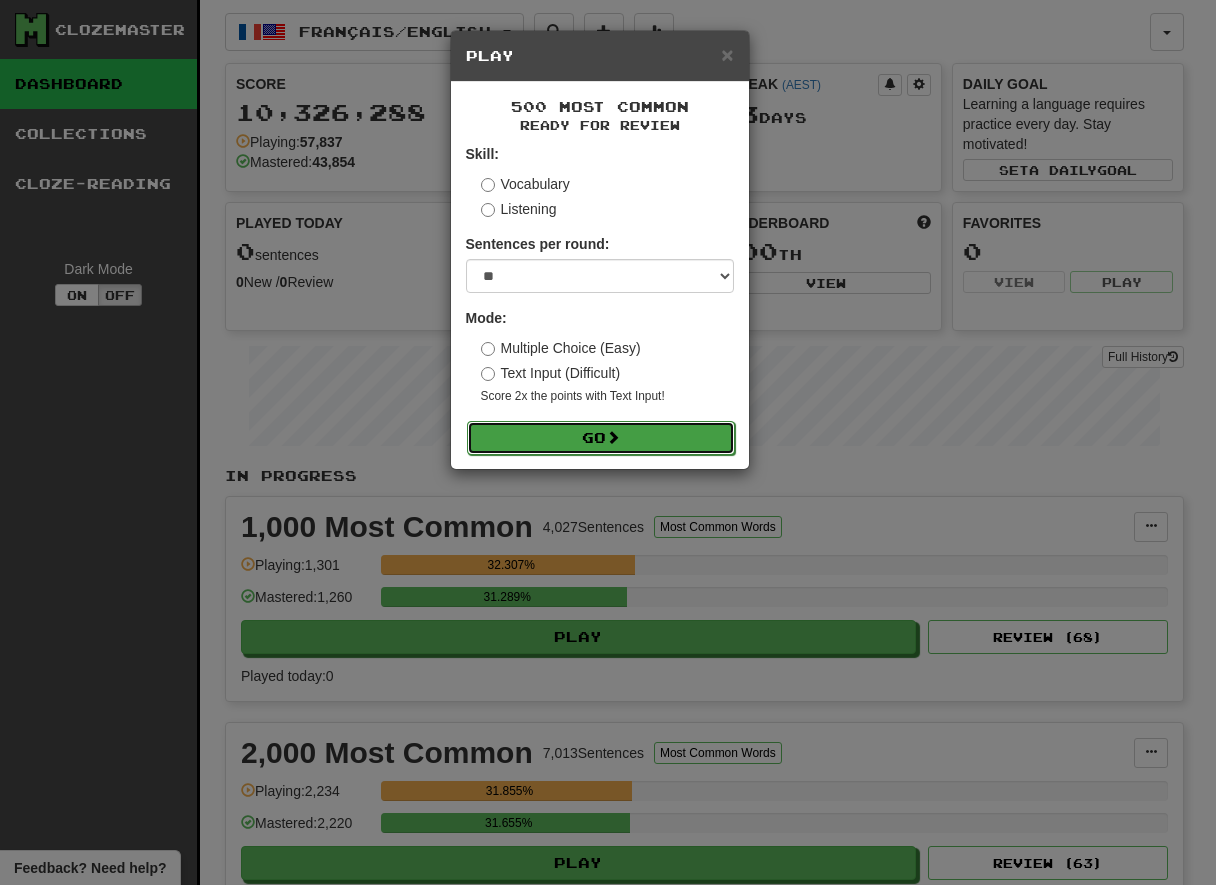 click on "Go" at bounding box center (601, 438) 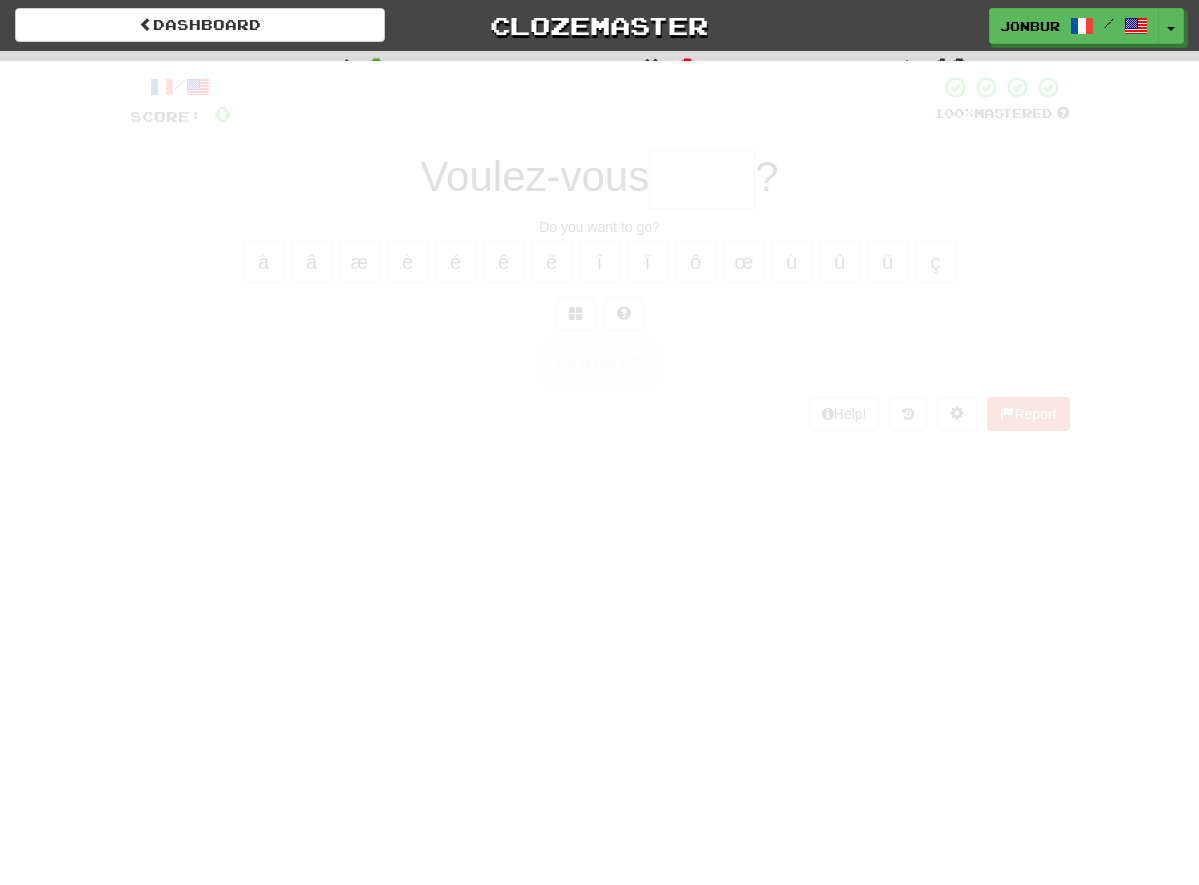 scroll, scrollTop: 0, scrollLeft: 0, axis: both 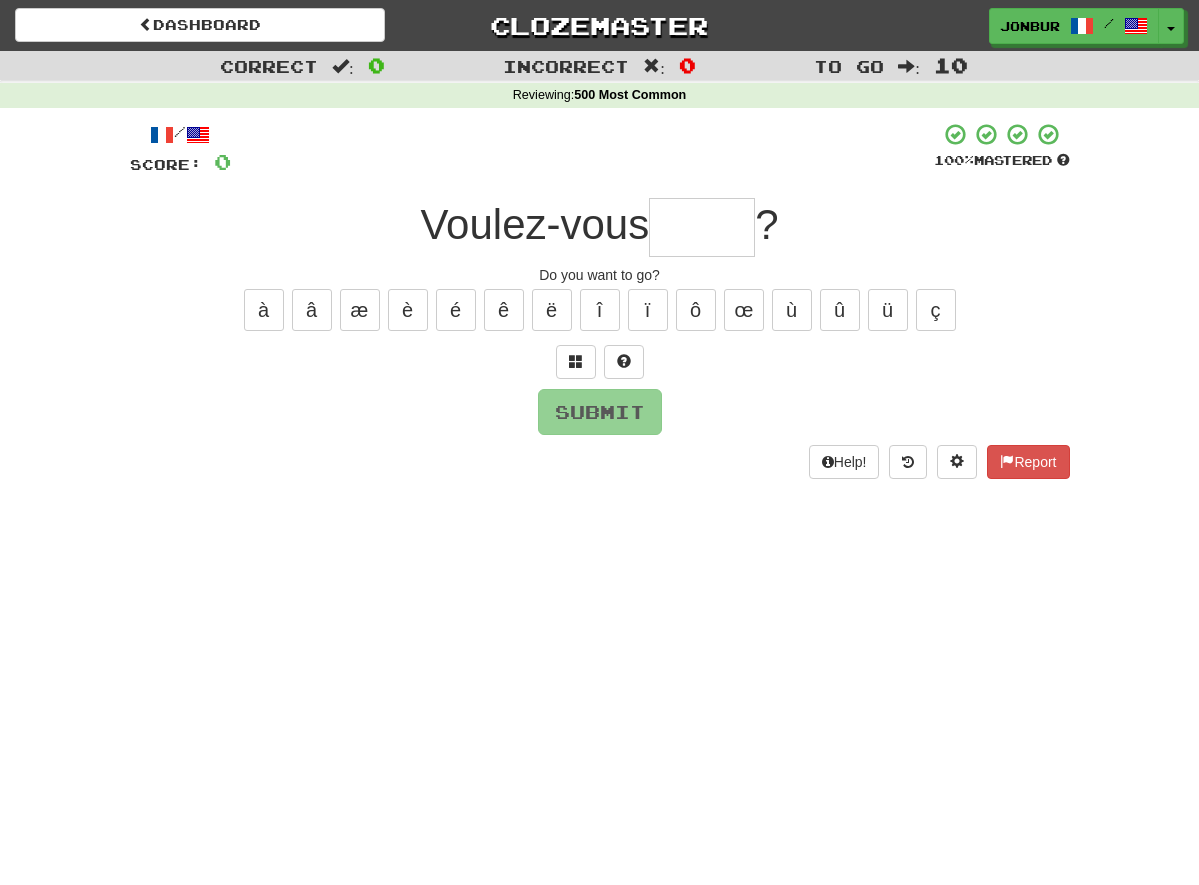 type on "*" 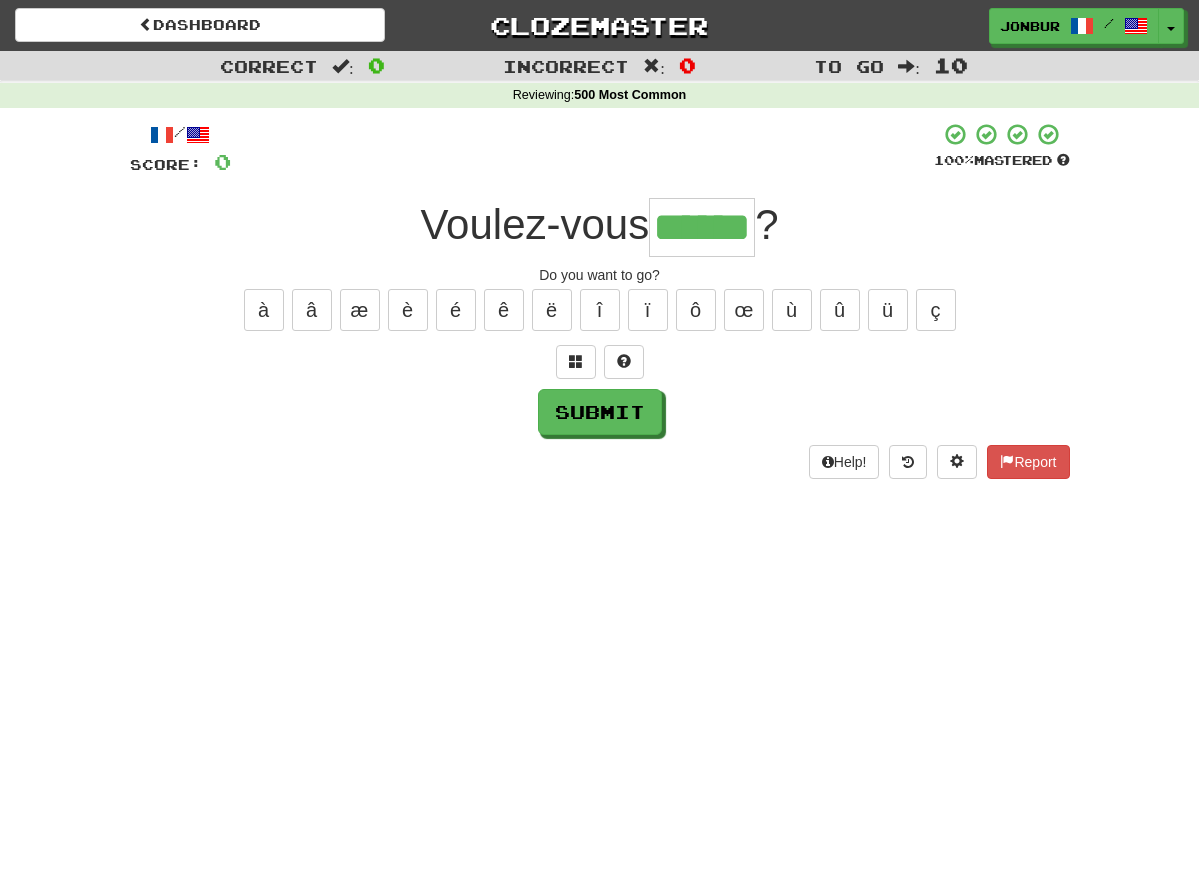 type on "******" 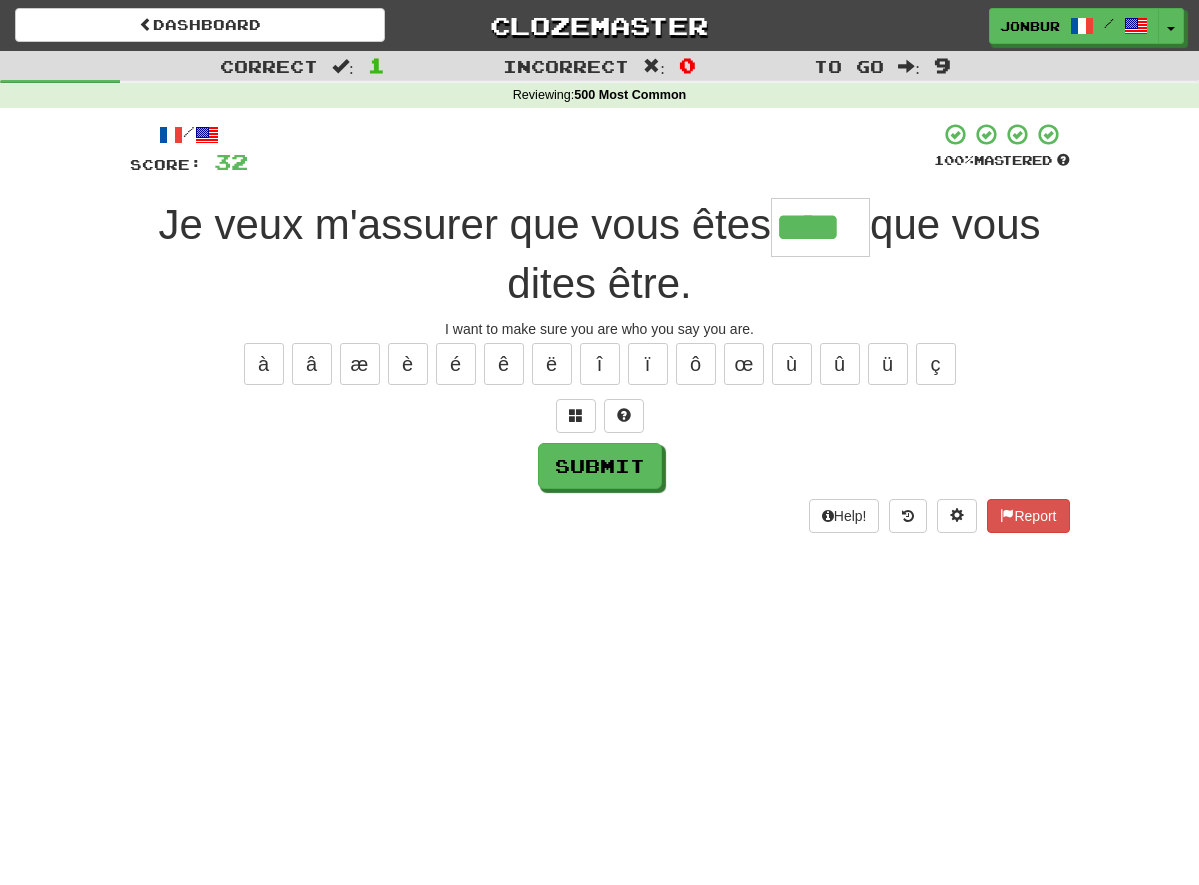 type on "****" 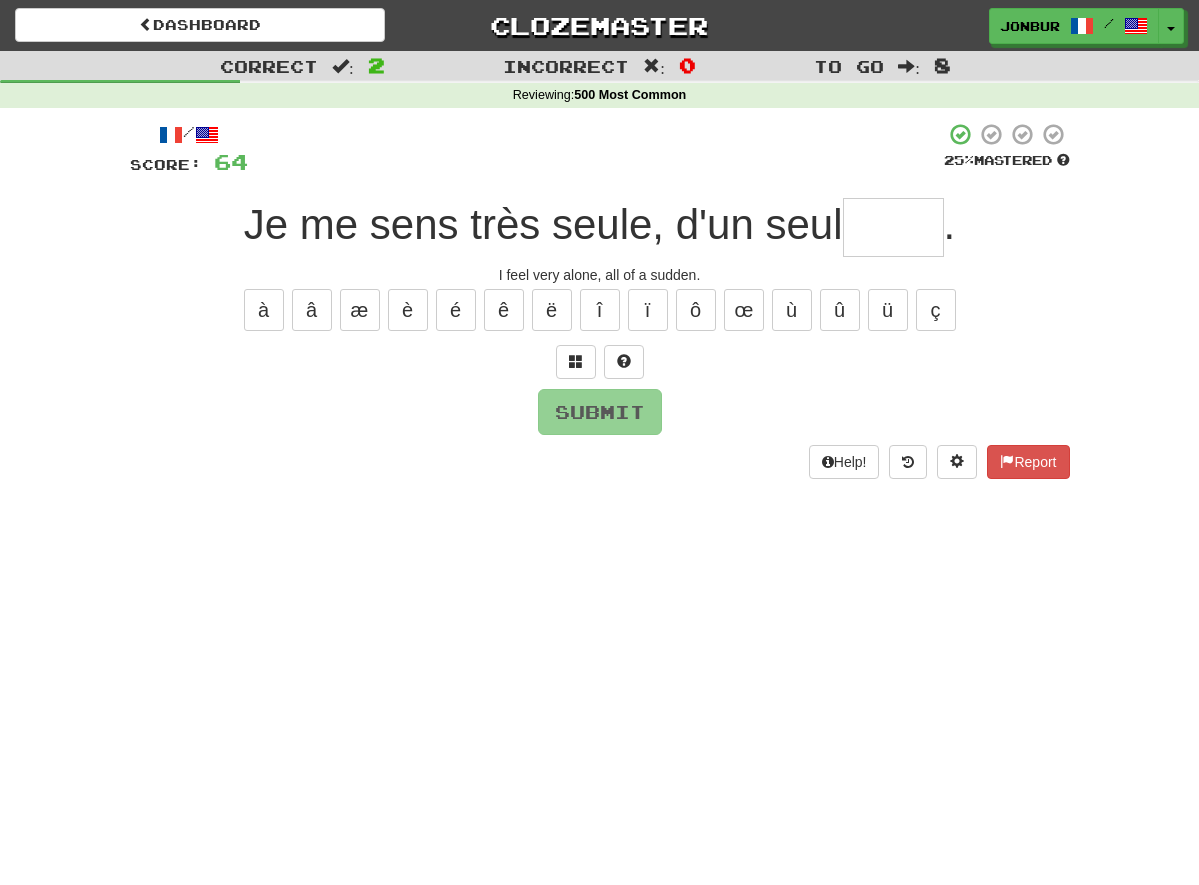 type on "*" 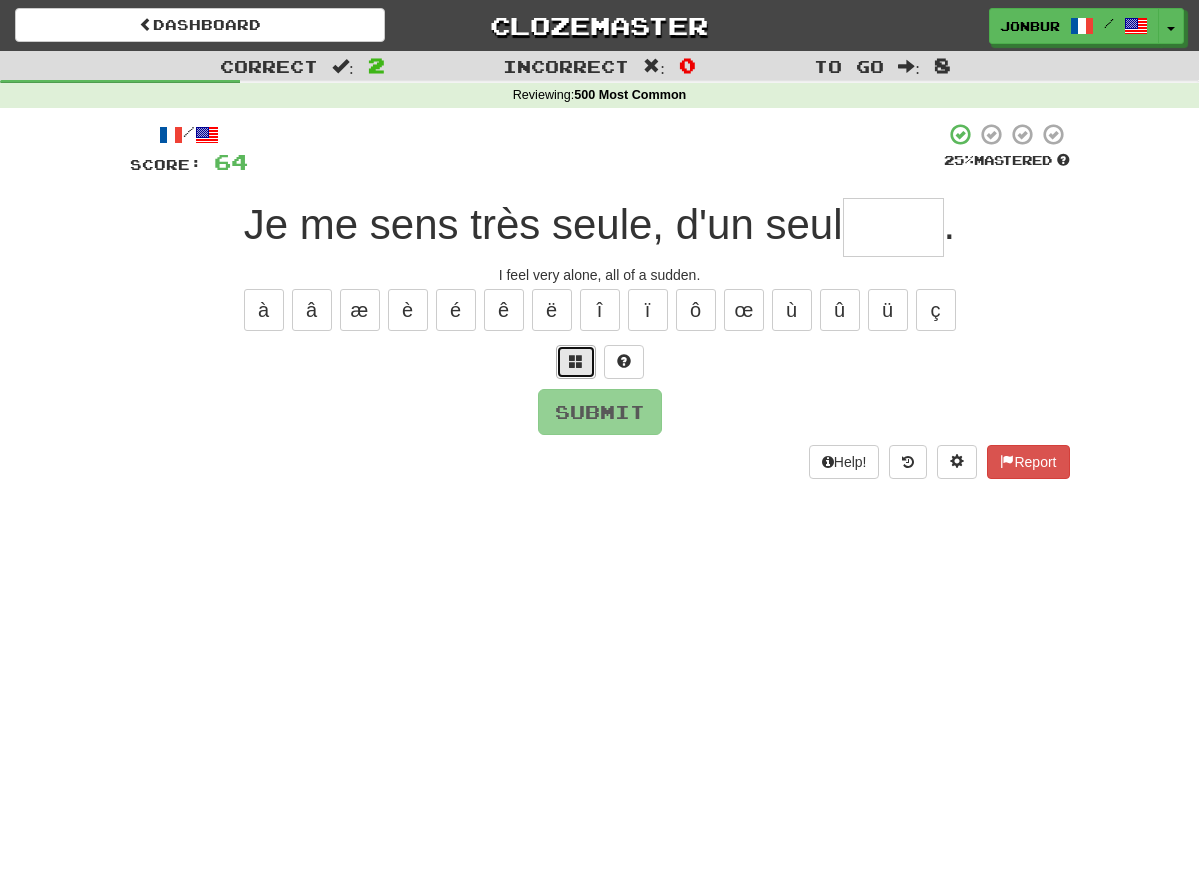 click at bounding box center [576, 361] 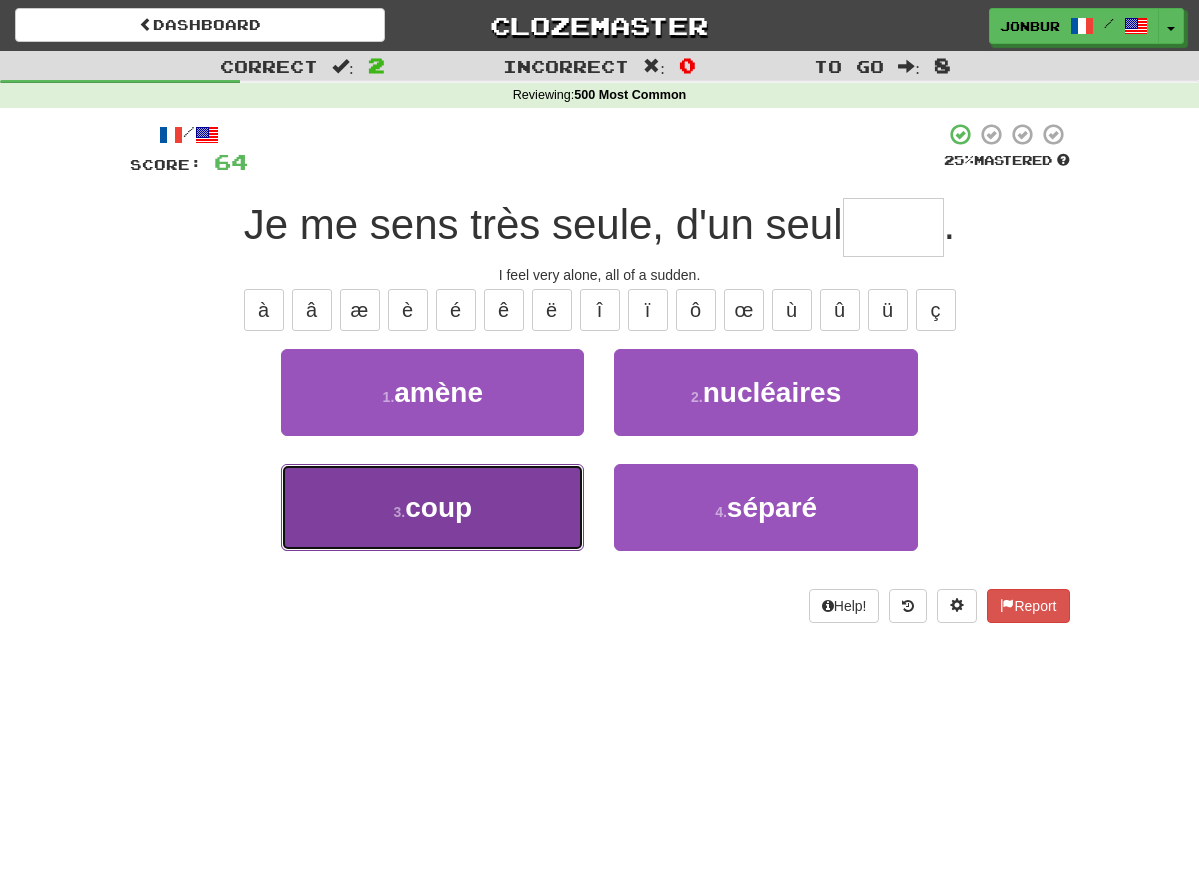 click on "3 .  coup" at bounding box center [432, 507] 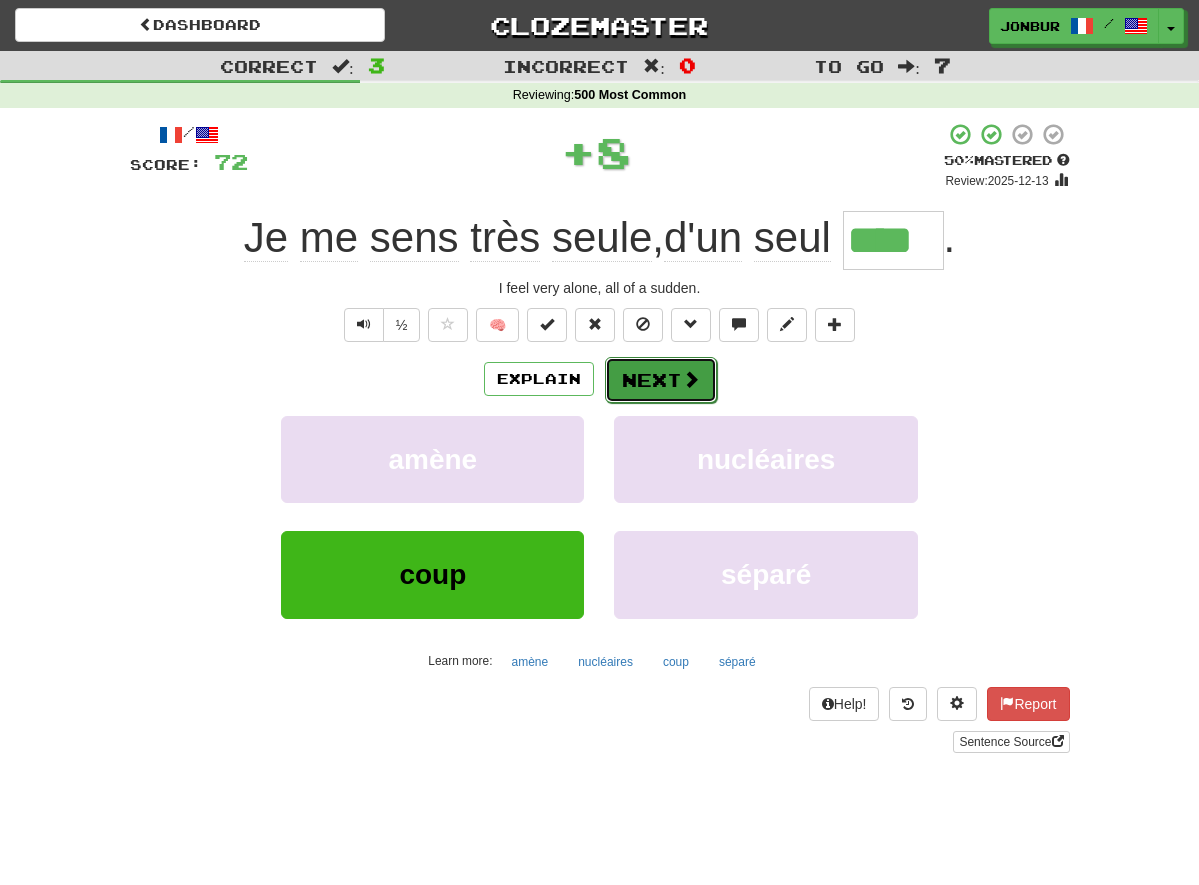click on "Next" at bounding box center [661, 380] 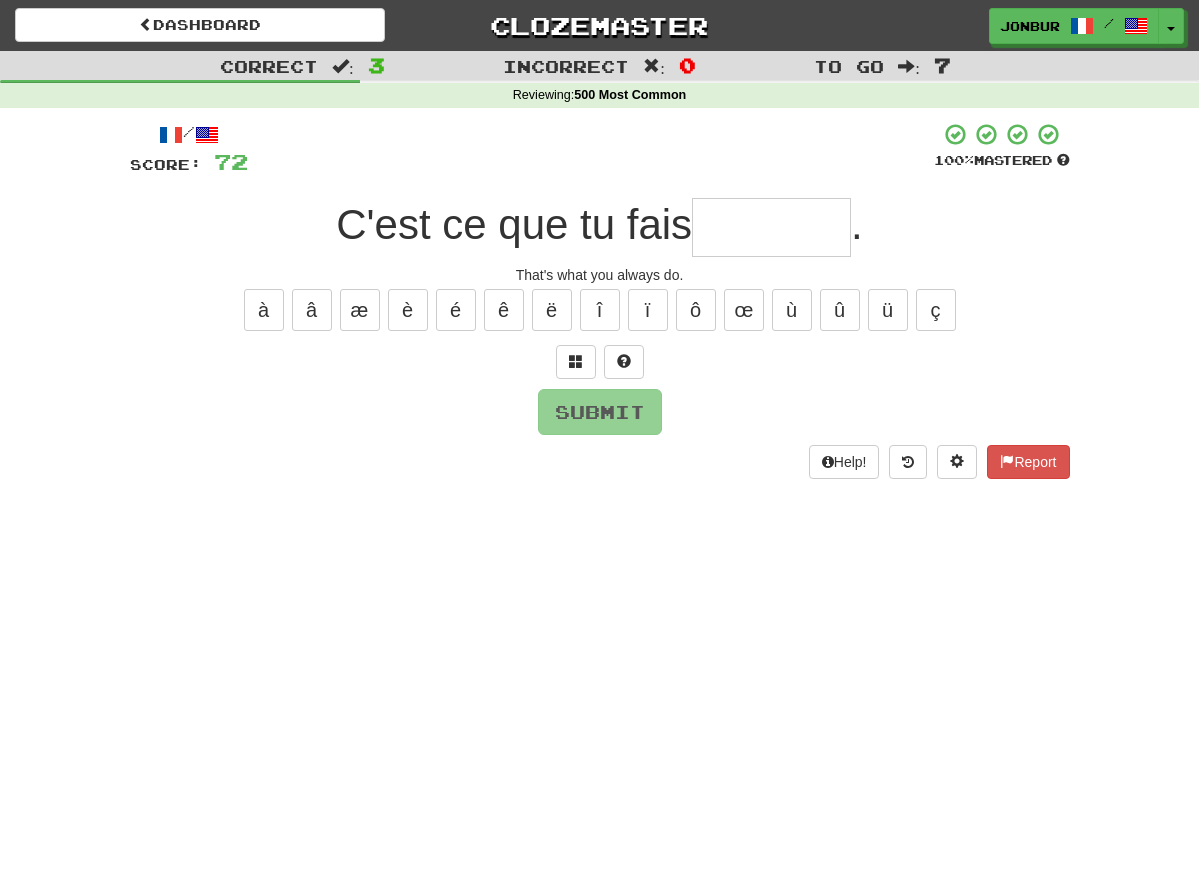 type on "*" 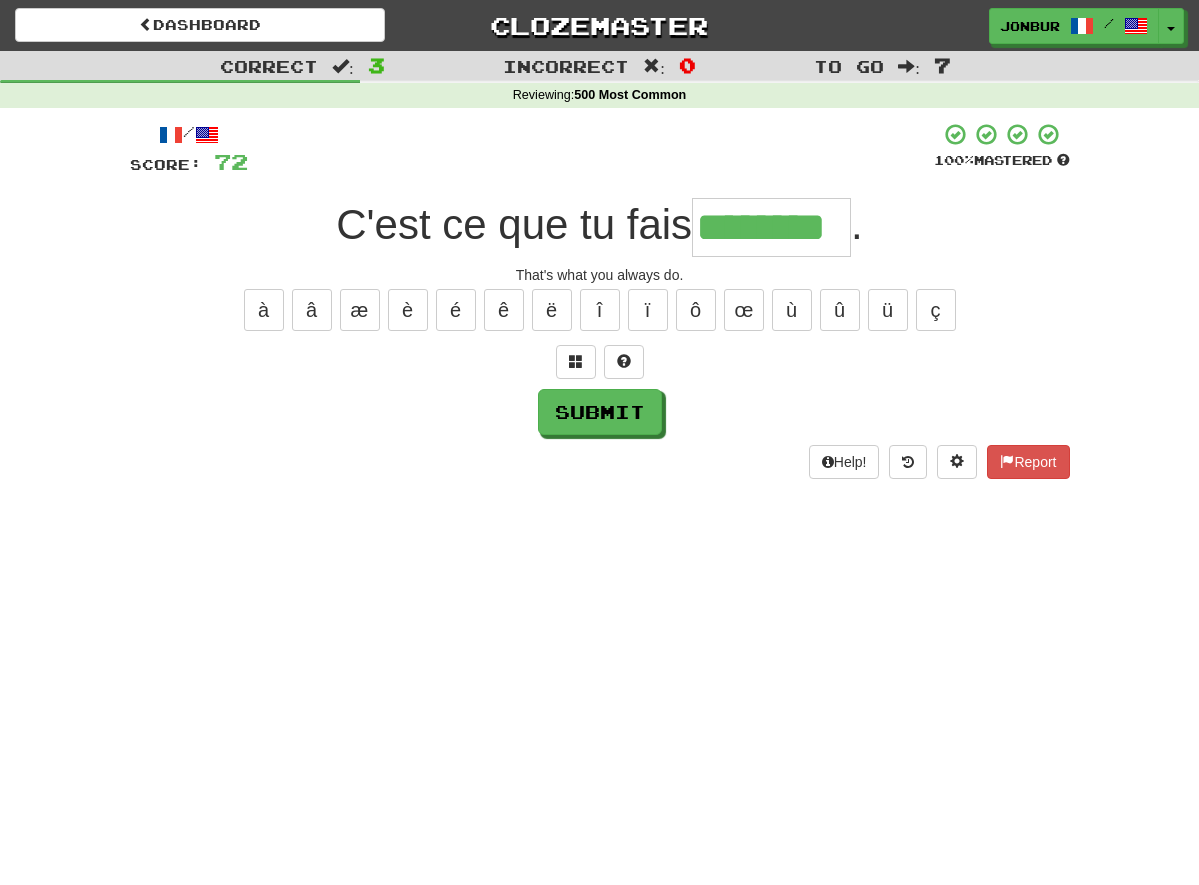 type on "********" 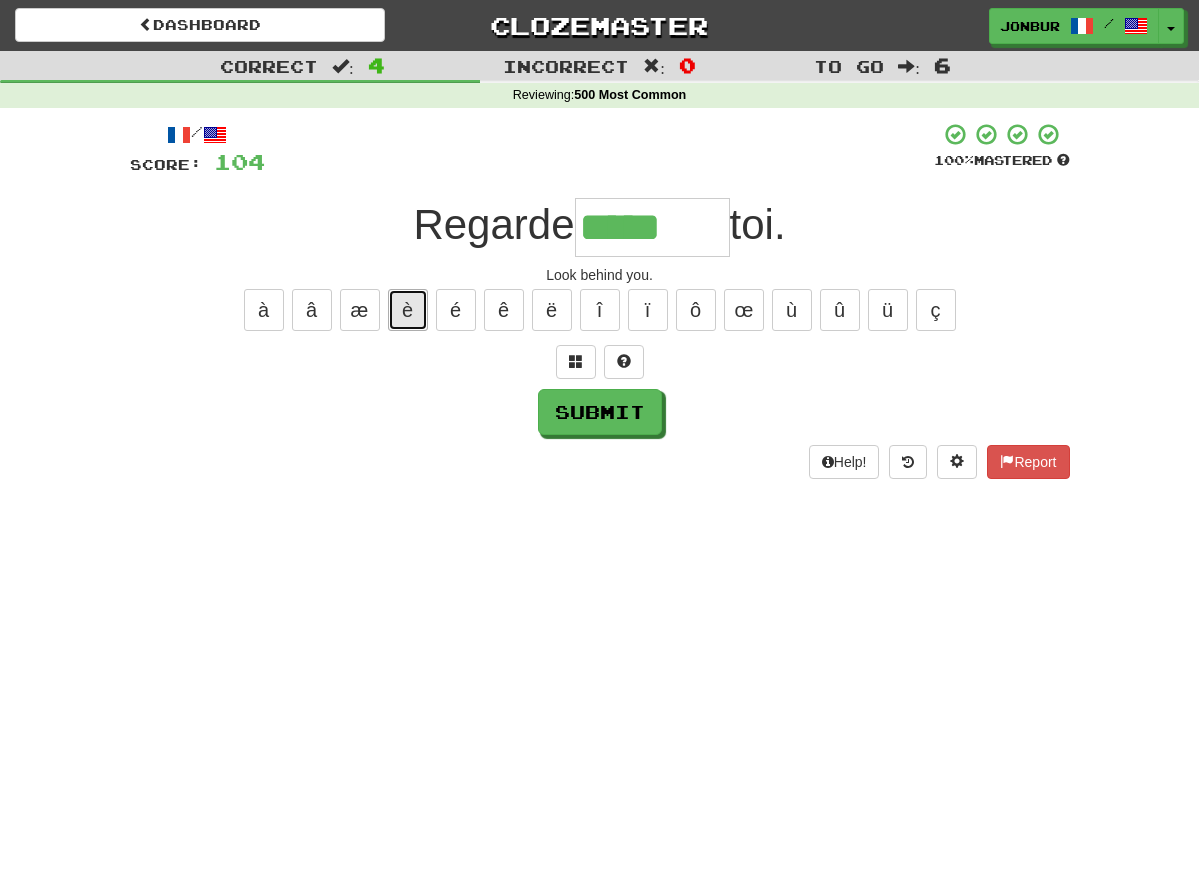 click on "è" at bounding box center (408, 310) 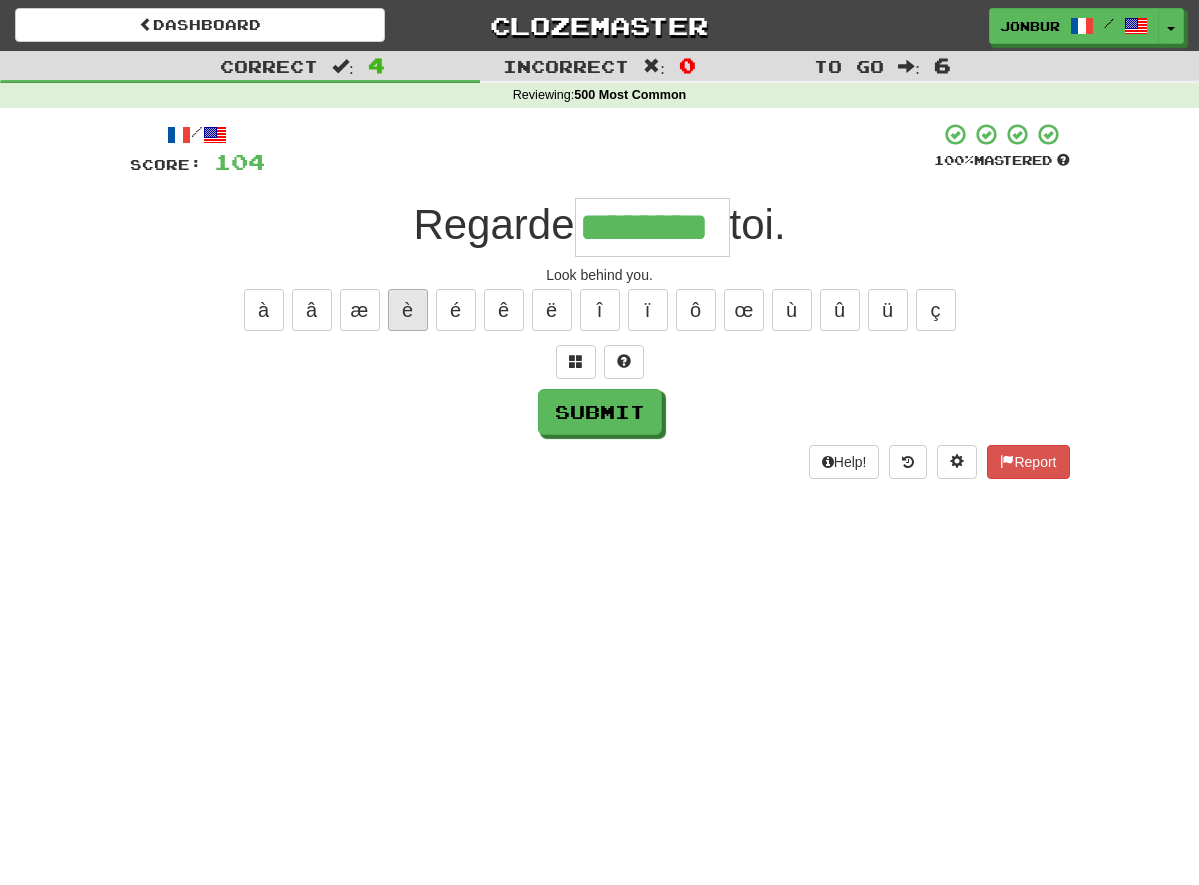 type on "********" 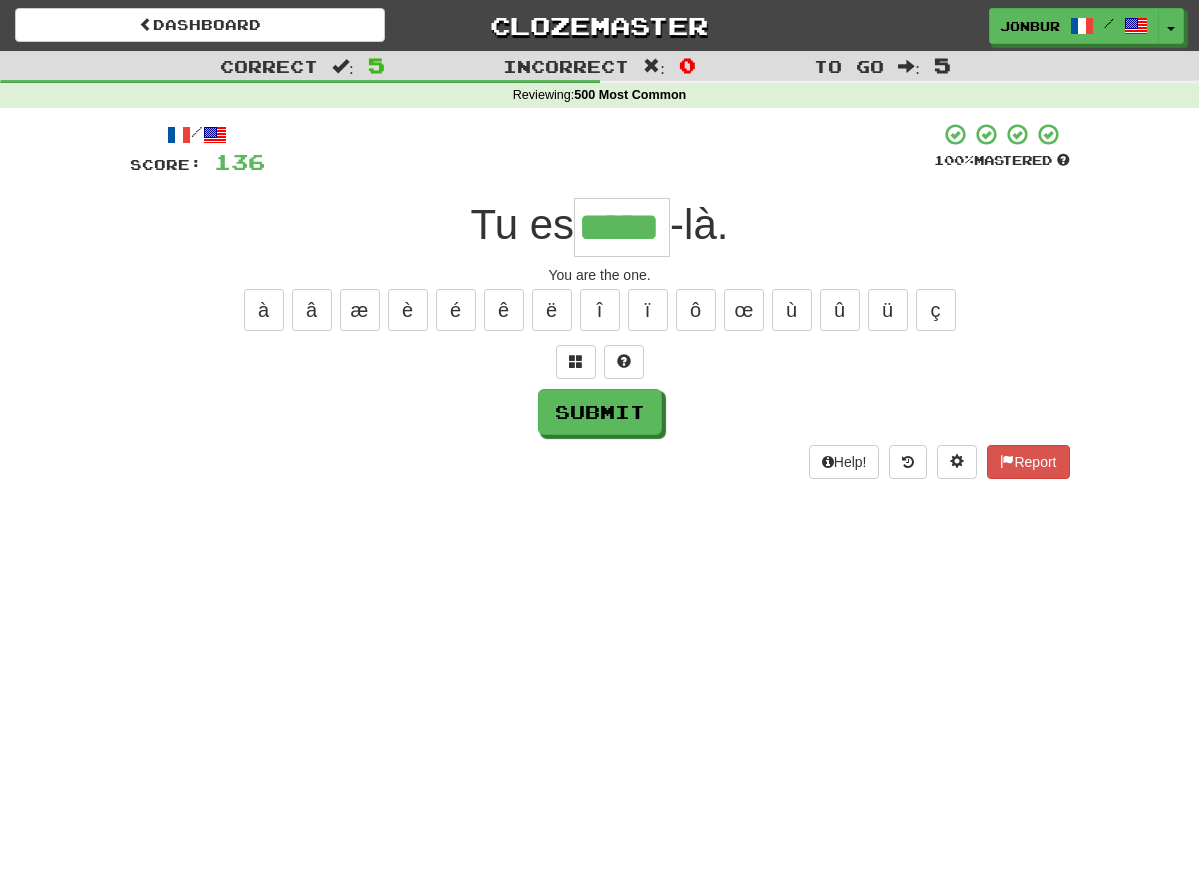 type on "*****" 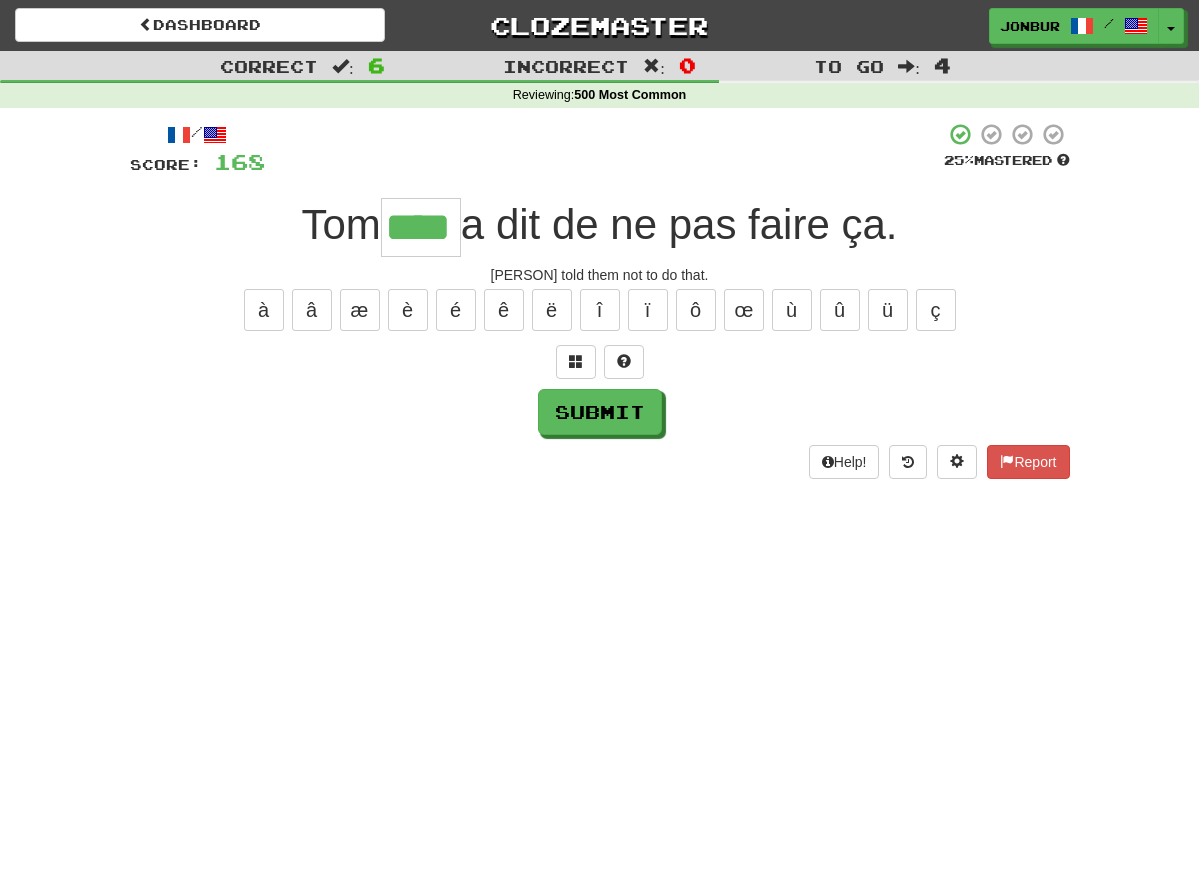 type on "****" 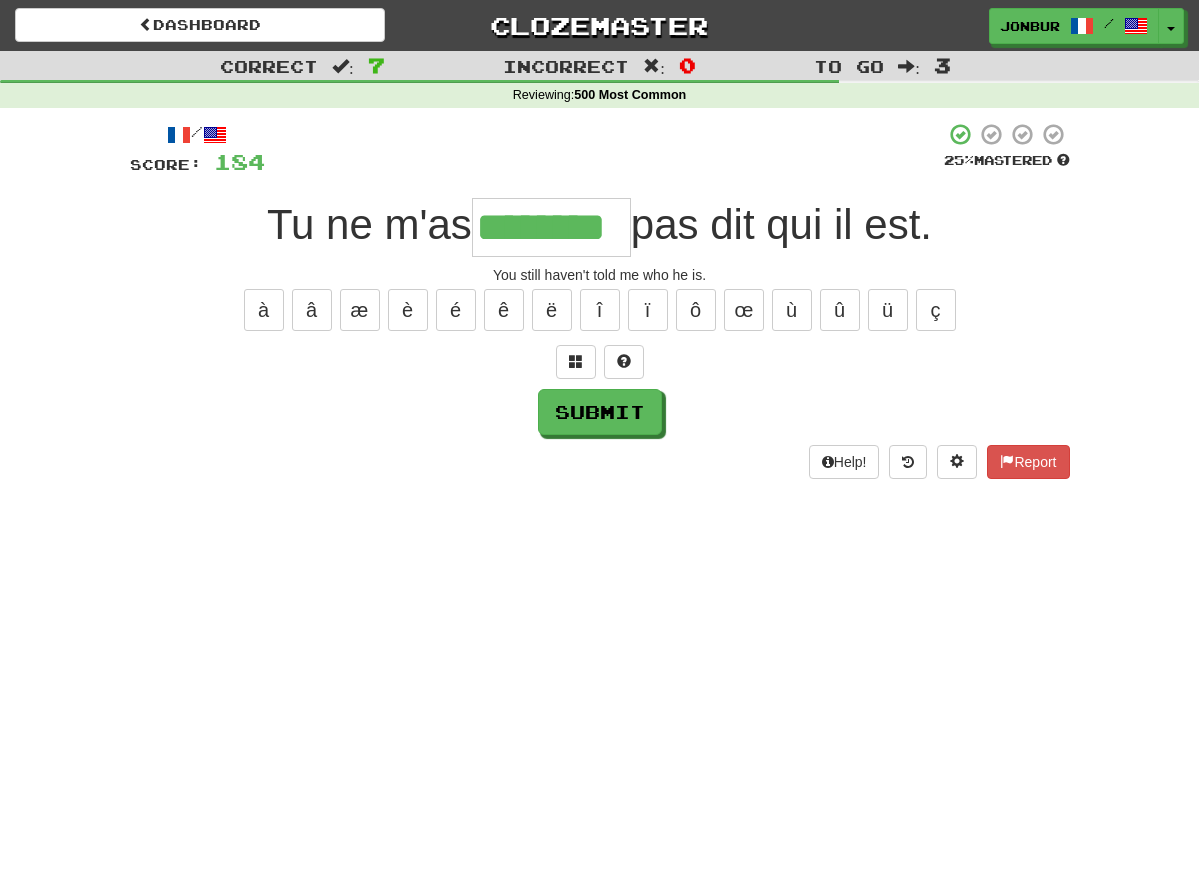 type on "********" 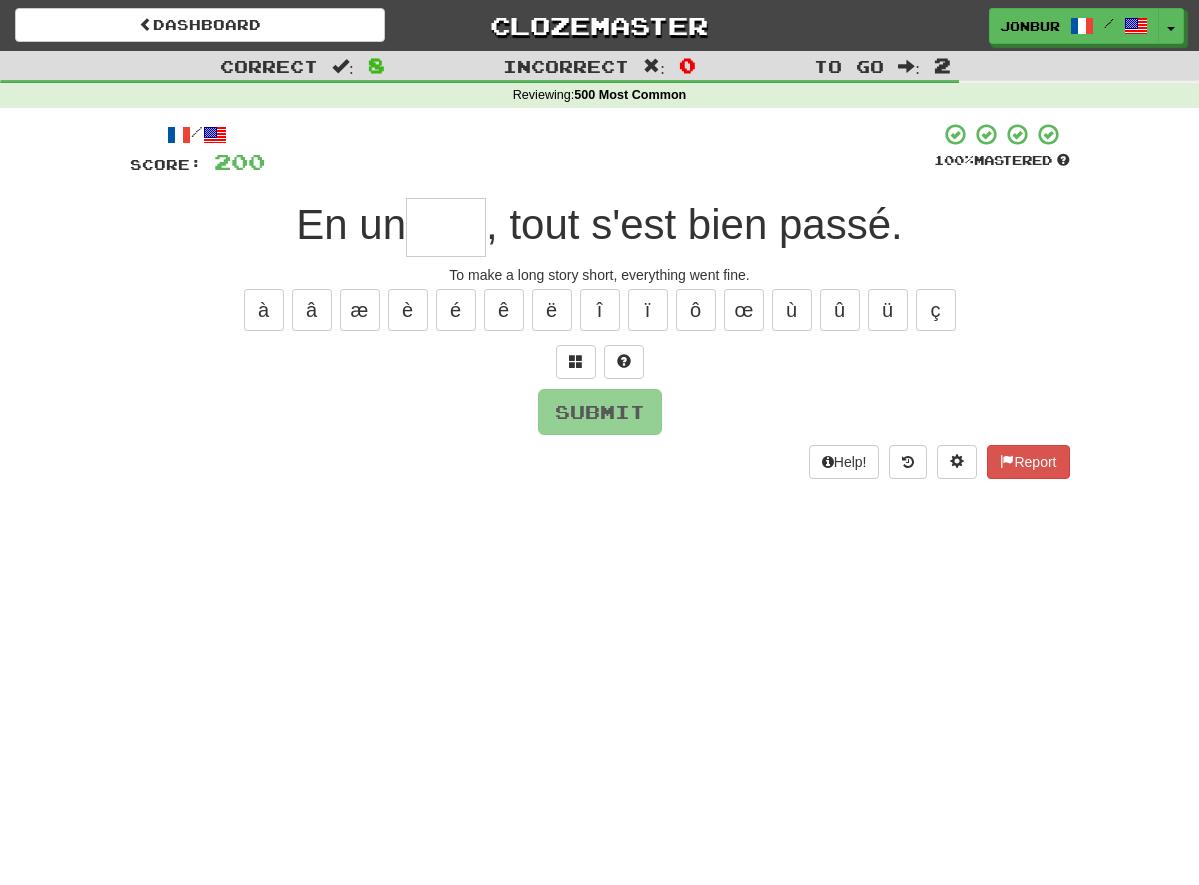 type on "*" 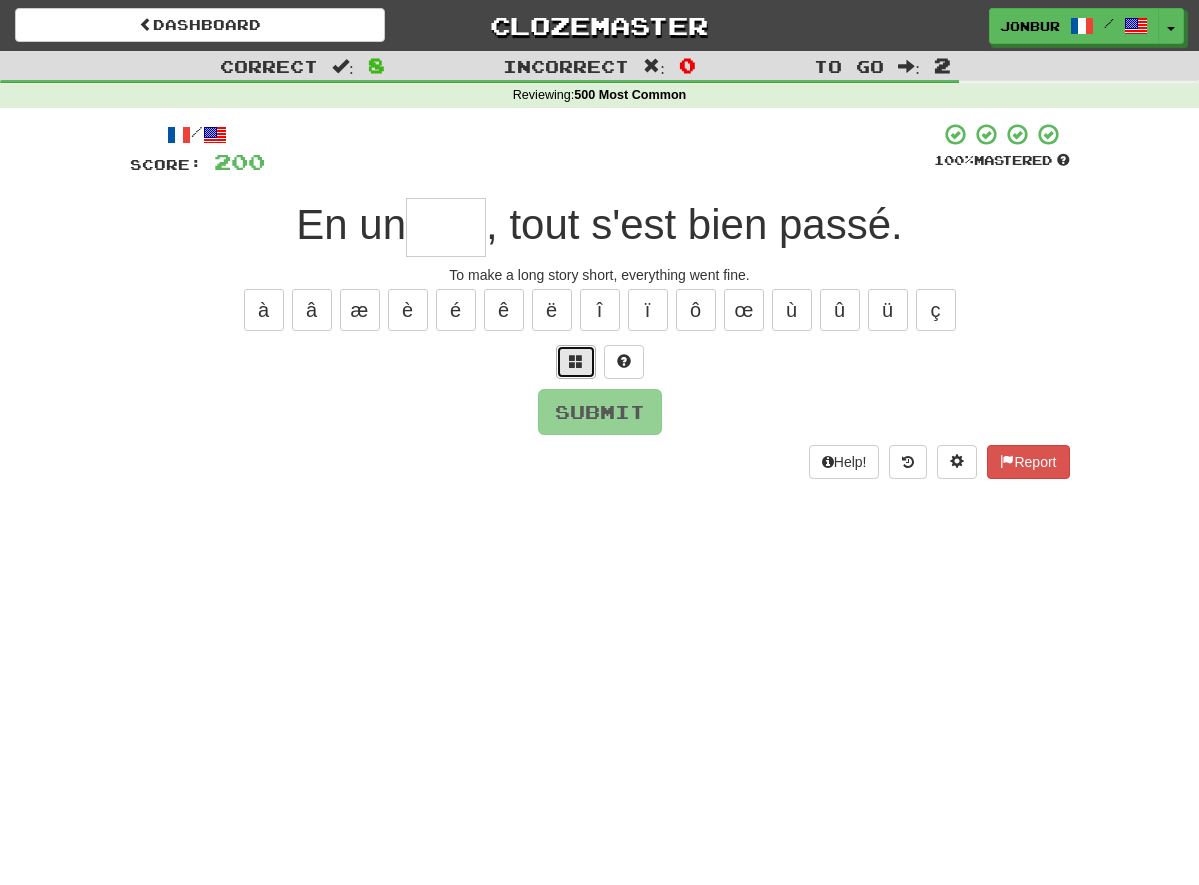 click at bounding box center (576, 362) 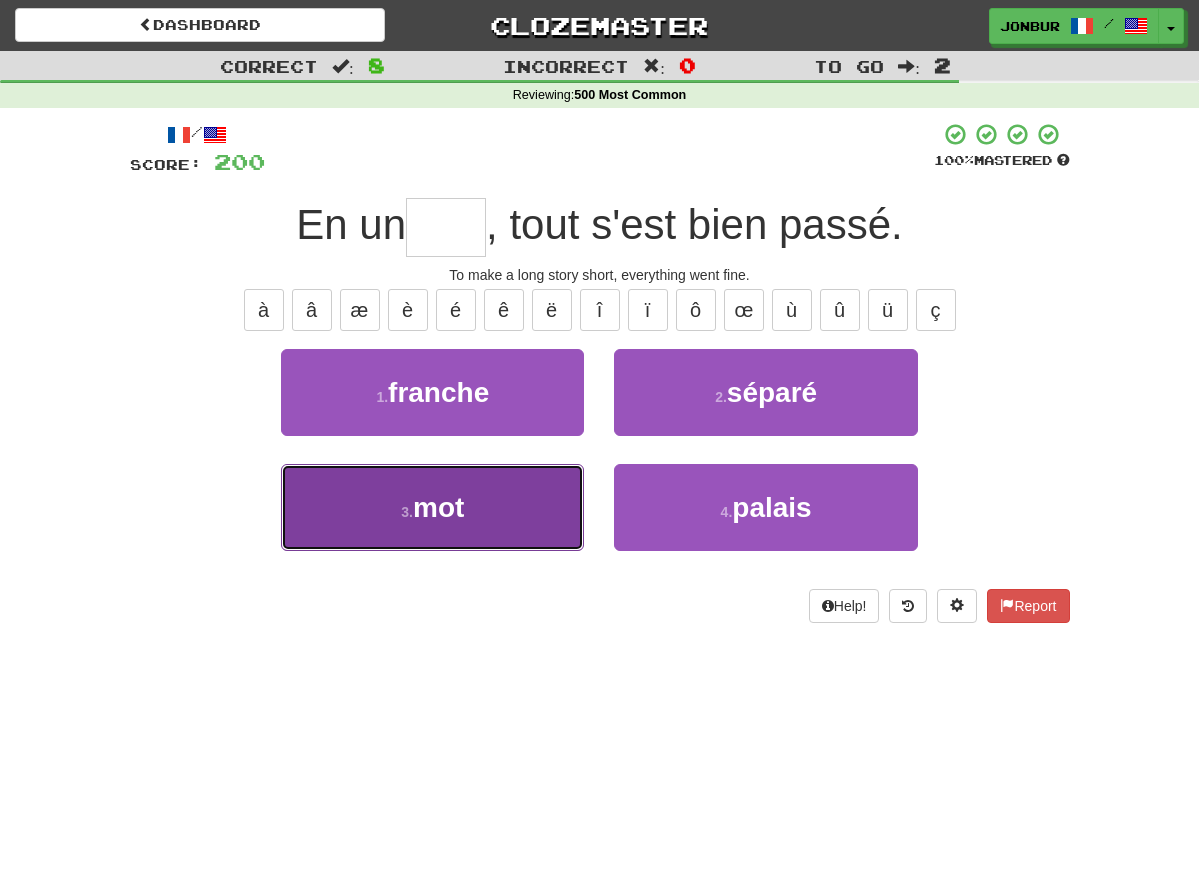 click on "3 .  mot" at bounding box center (432, 507) 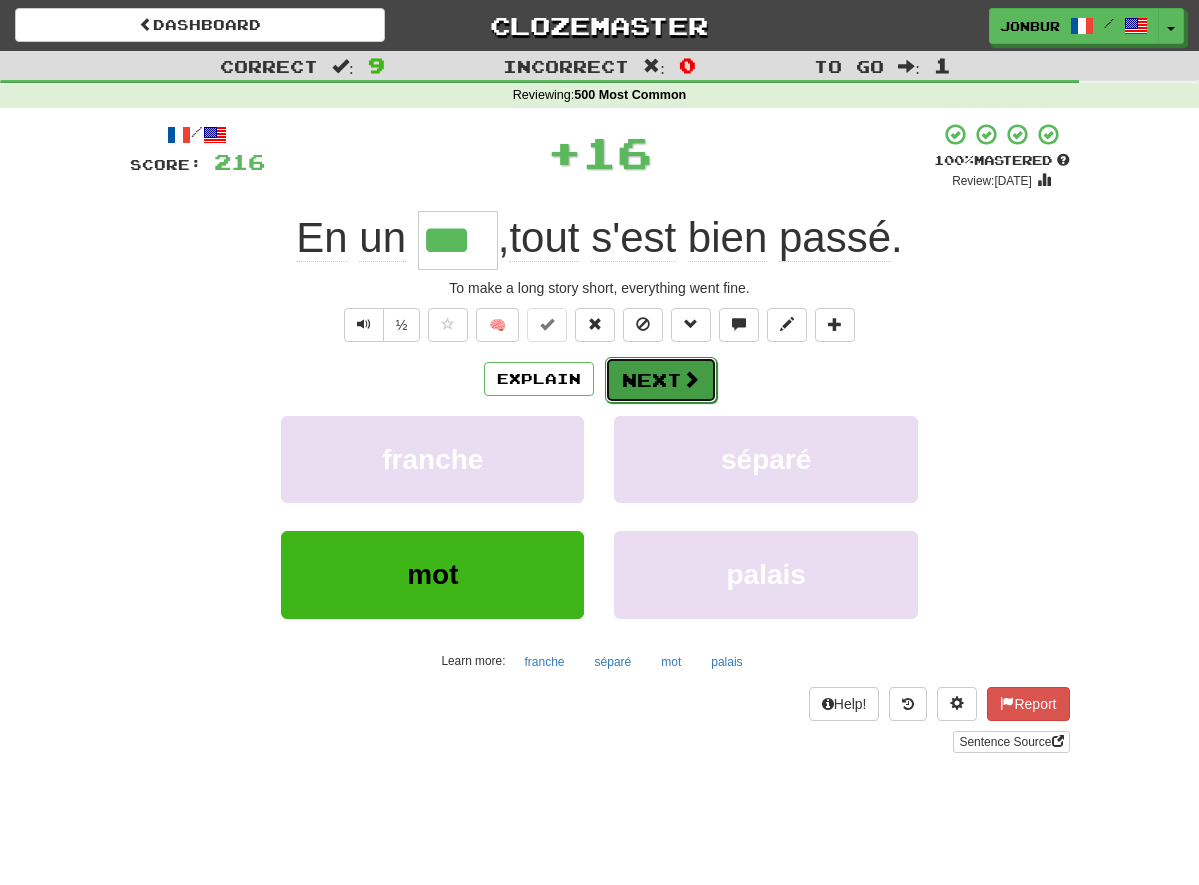 click on "Next" at bounding box center (661, 380) 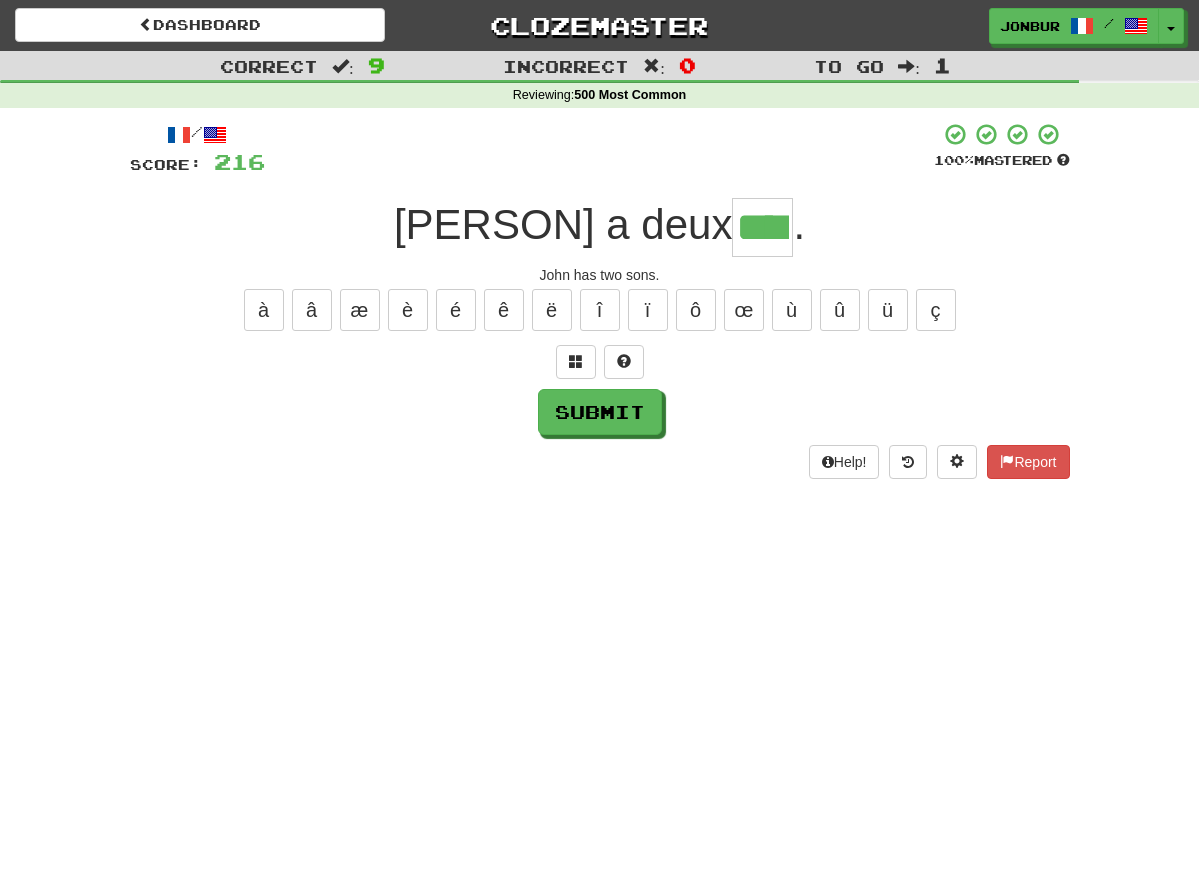 type on "****" 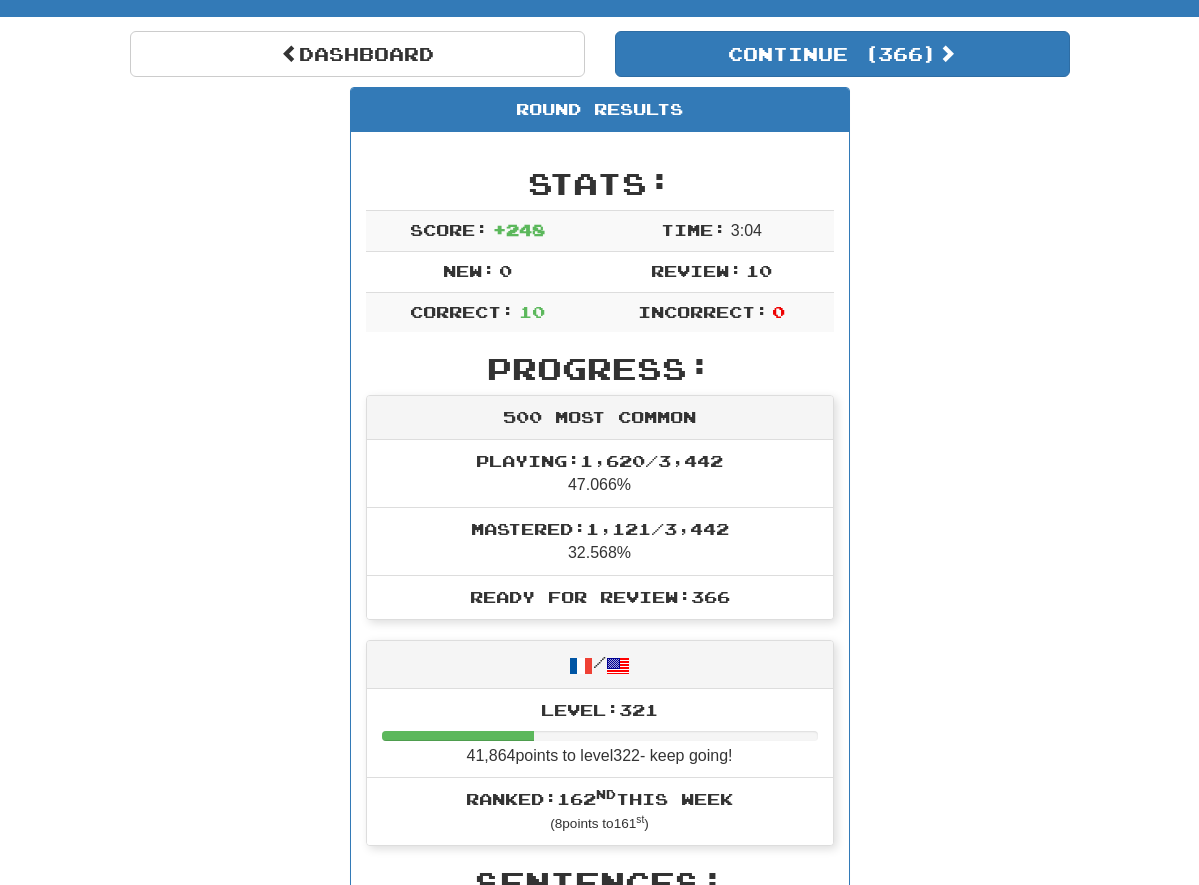 scroll, scrollTop: 0, scrollLeft: 0, axis: both 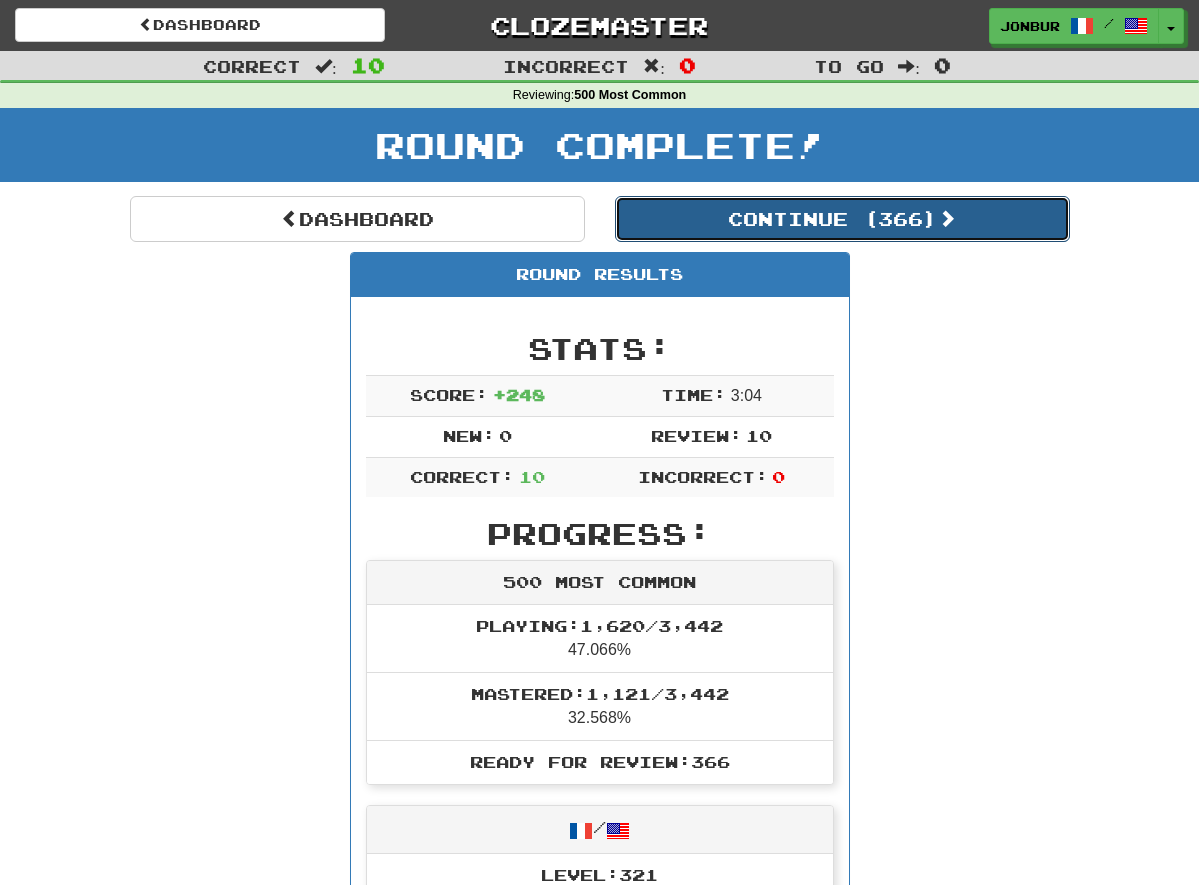 click on "Continue ( 366 )" at bounding box center [842, 219] 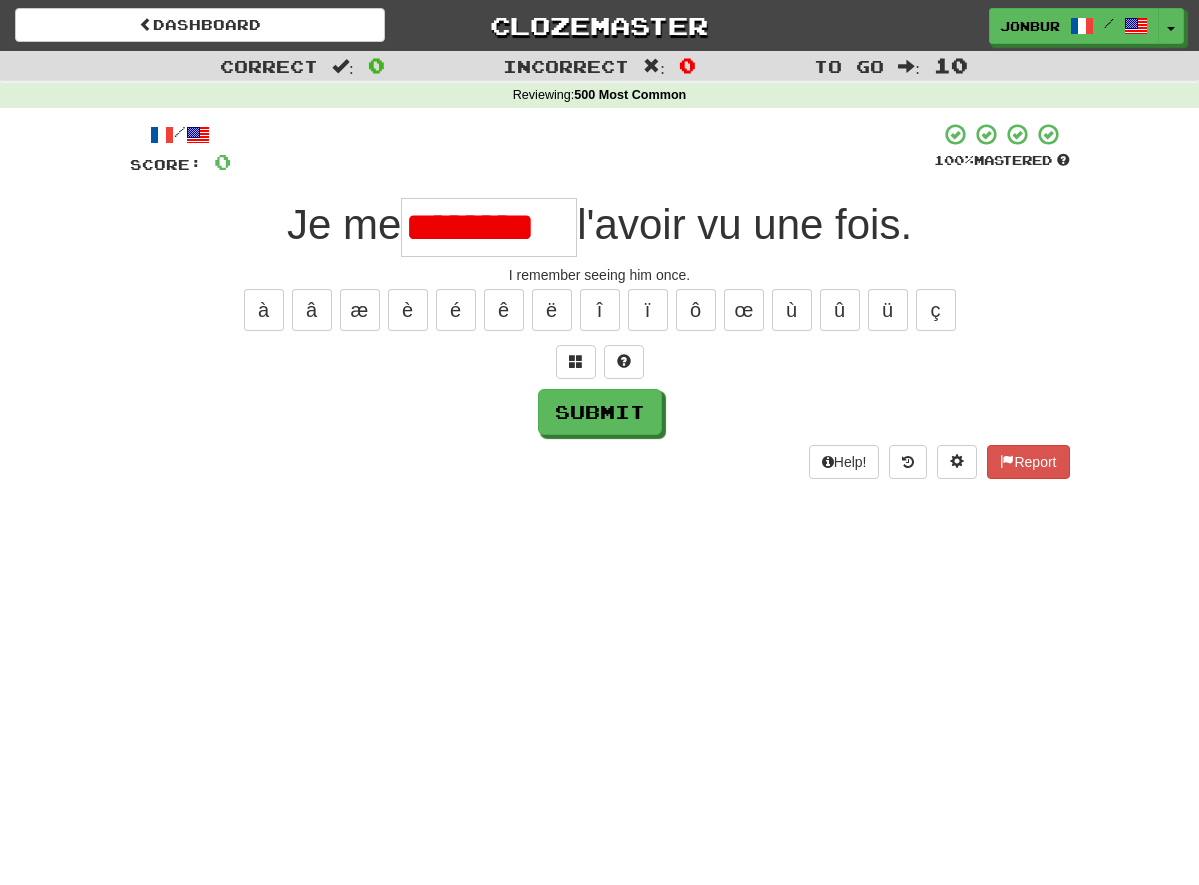 scroll, scrollTop: 0, scrollLeft: 0, axis: both 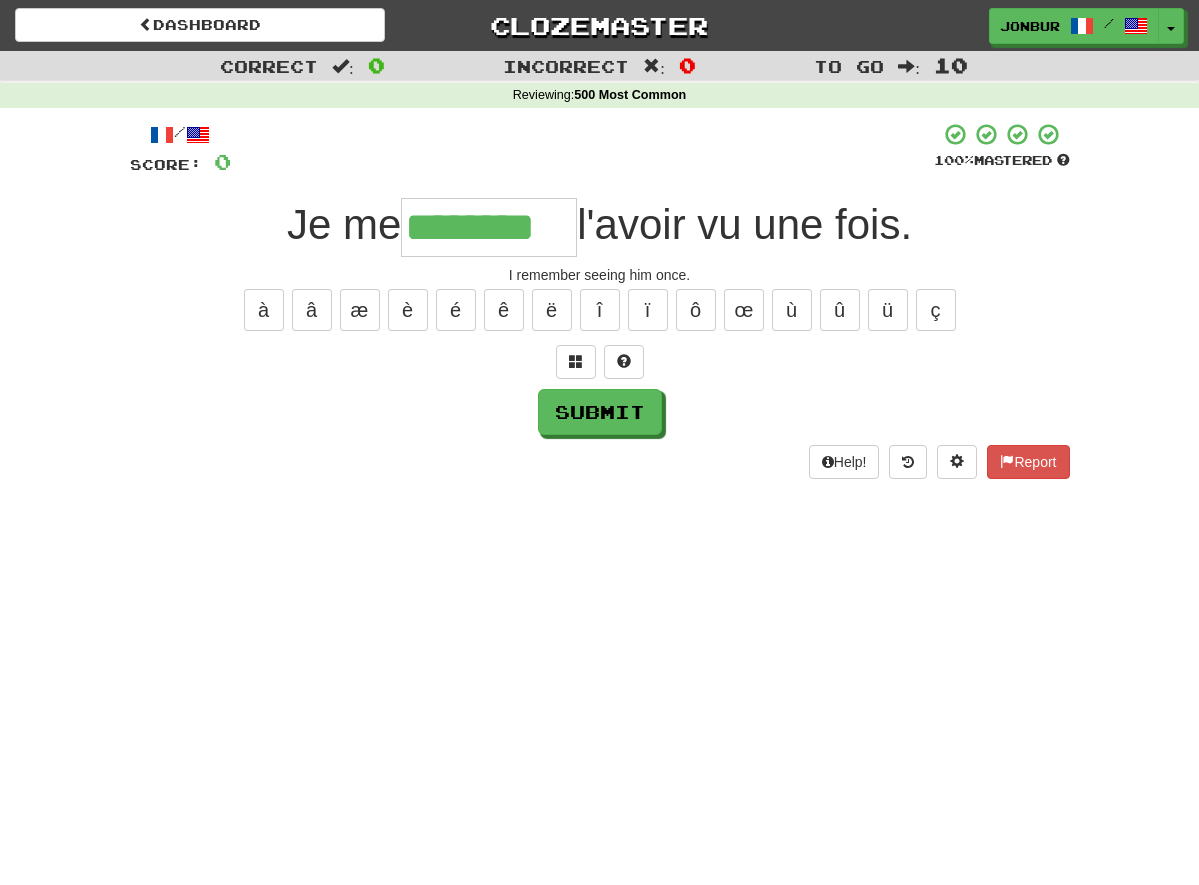 type on "********" 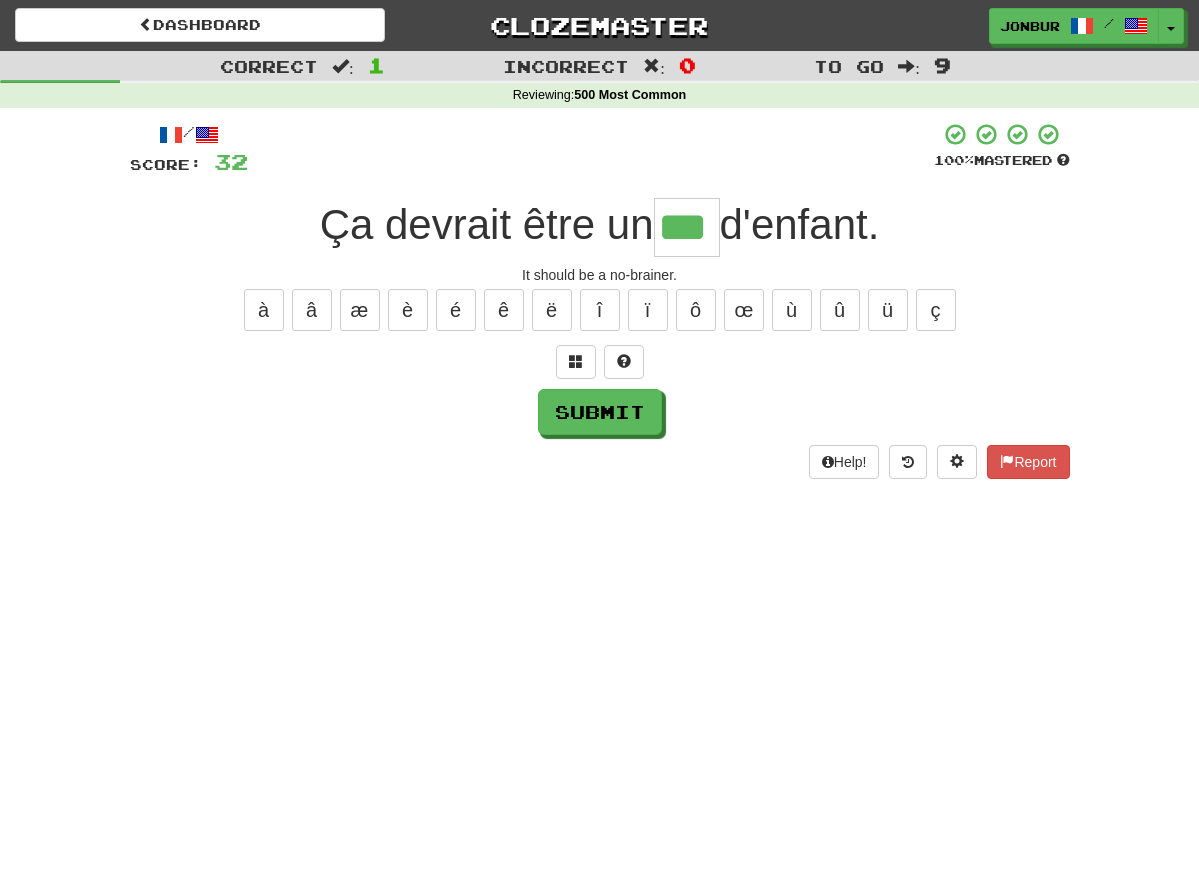 type on "***" 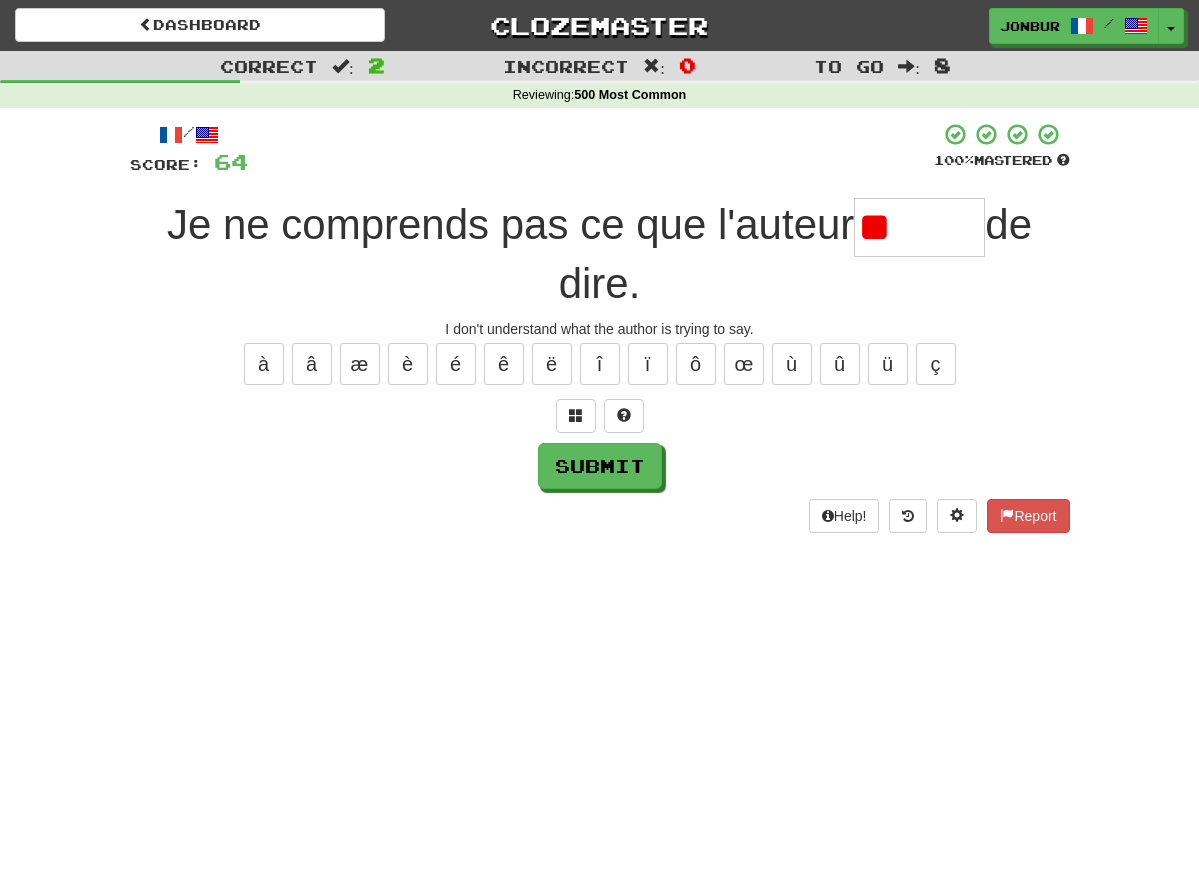 type on "*" 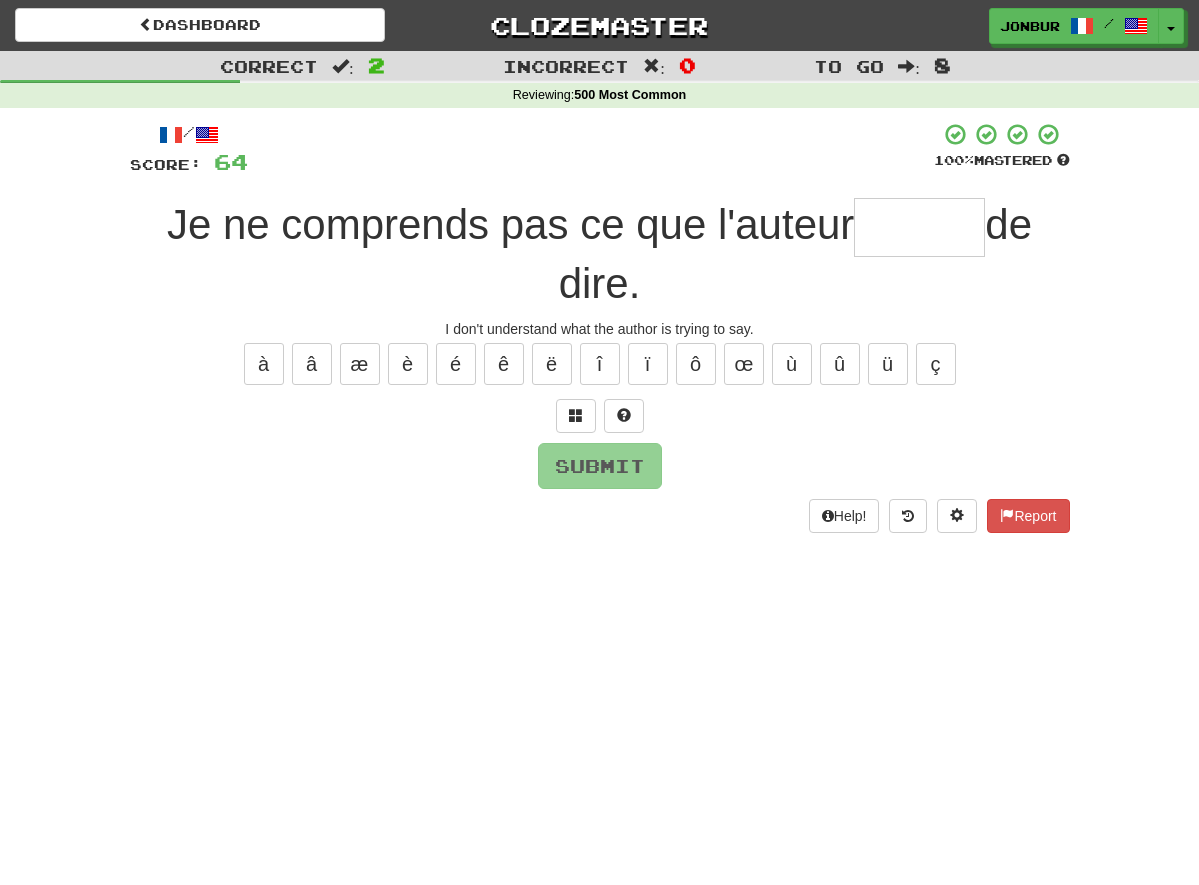 type on "*" 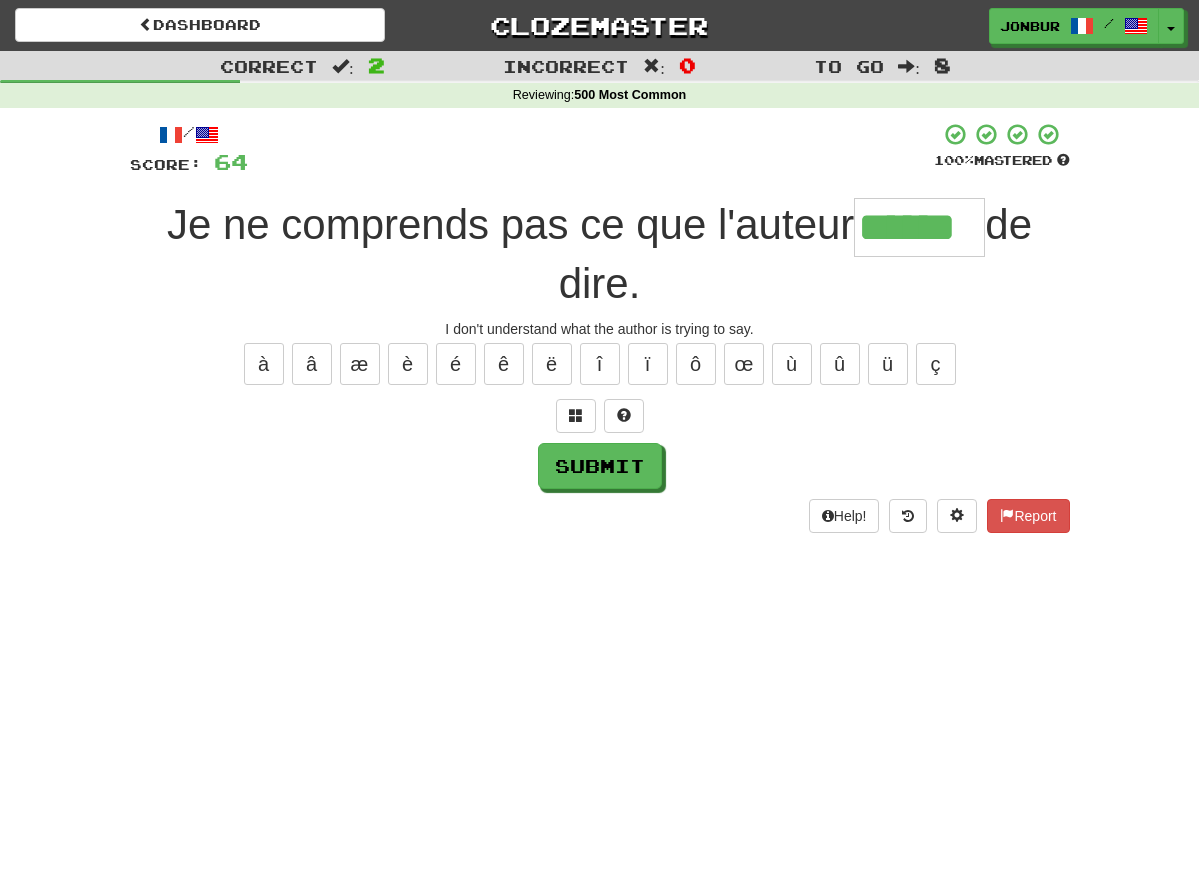 type on "******" 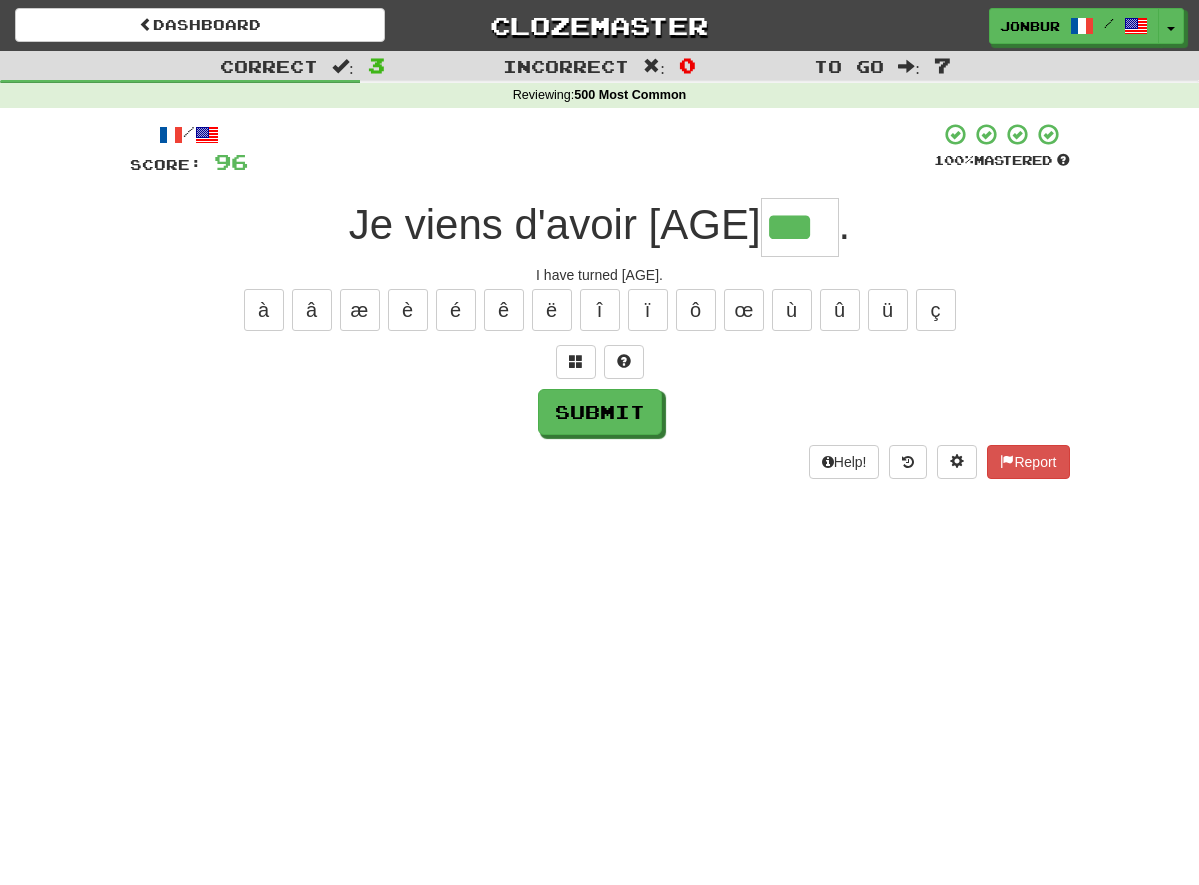 type on "***" 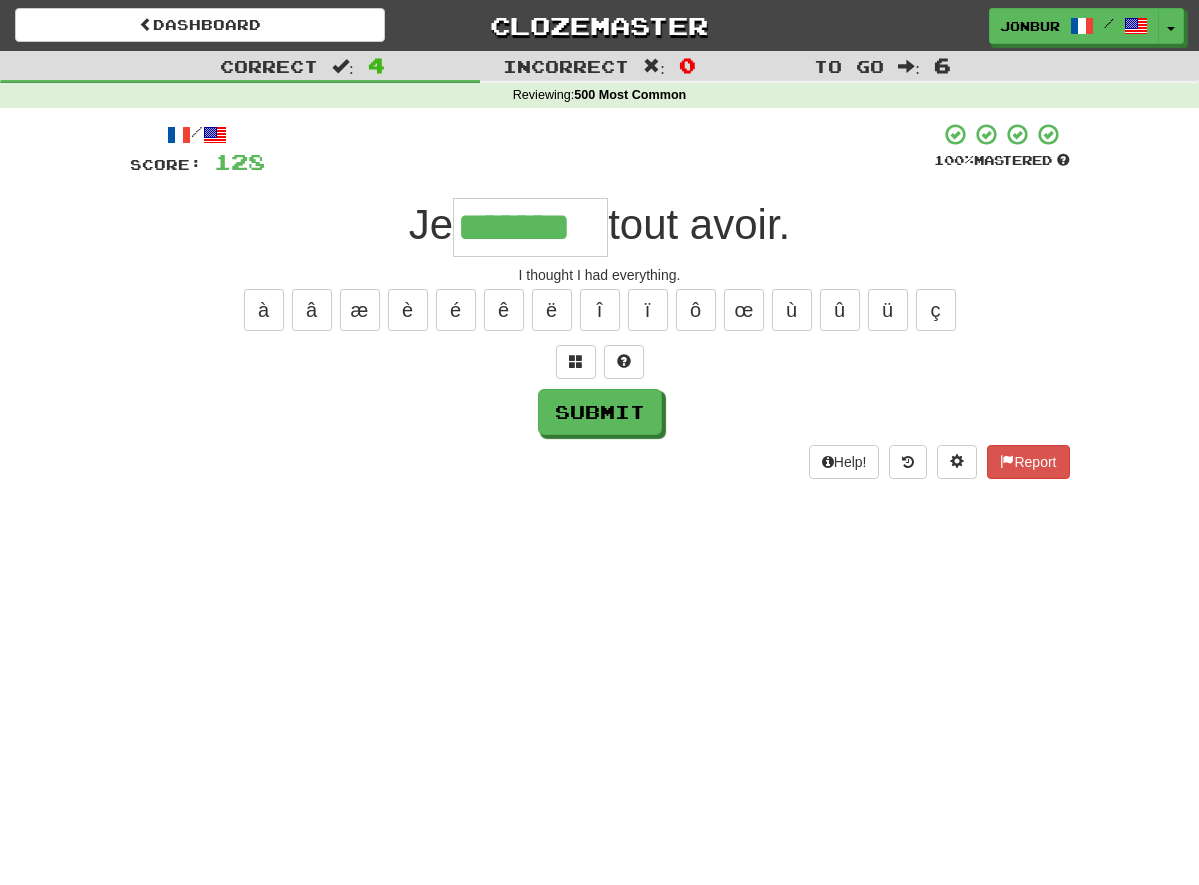type on "*******" 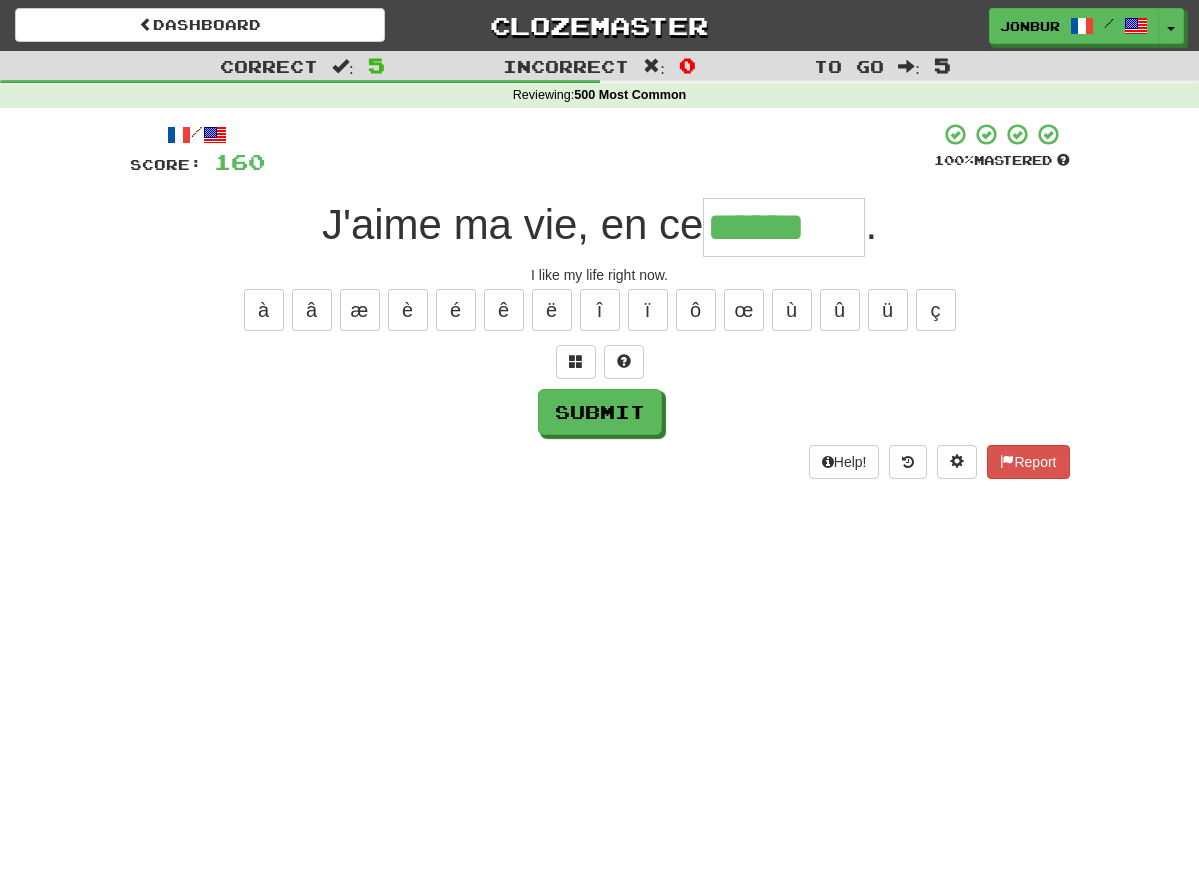 type on "******" 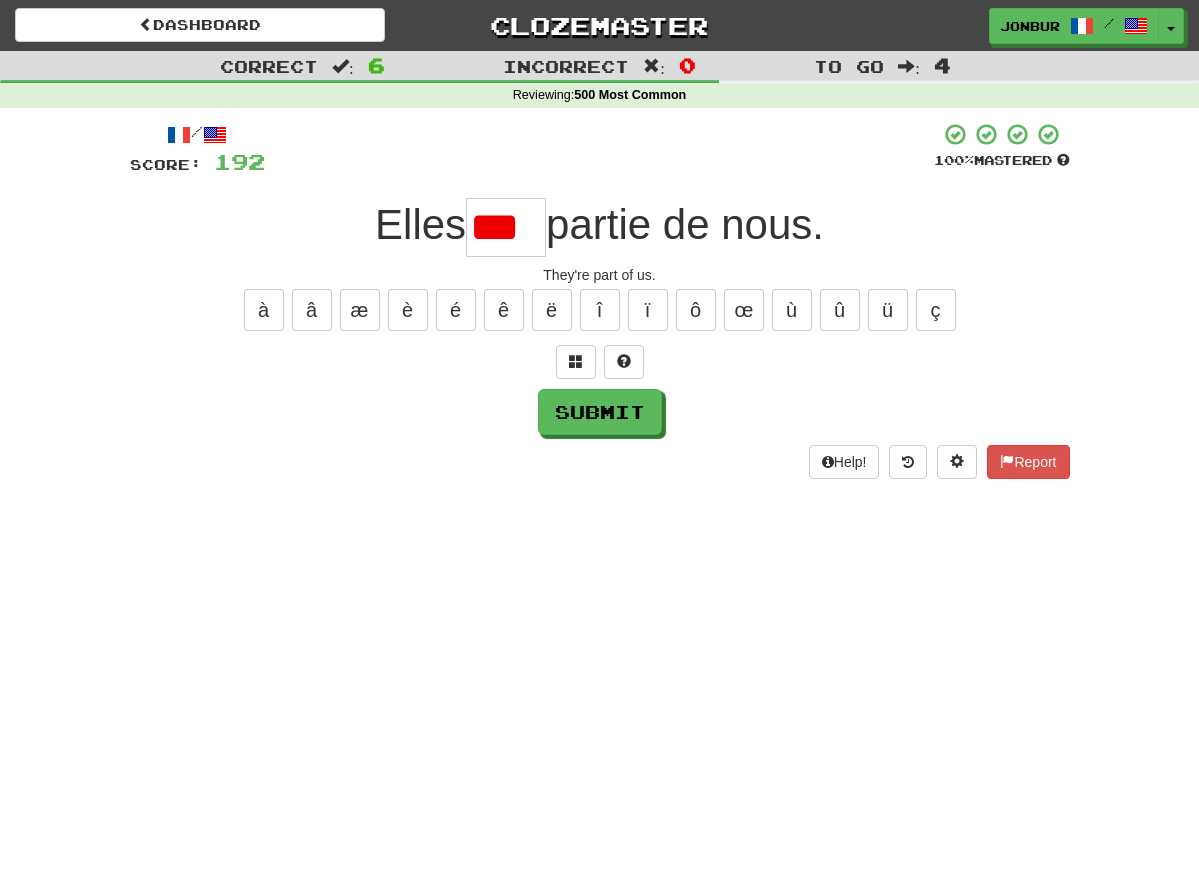 scroll, scrollTop: 0, scrollLeft: 0, axis: both 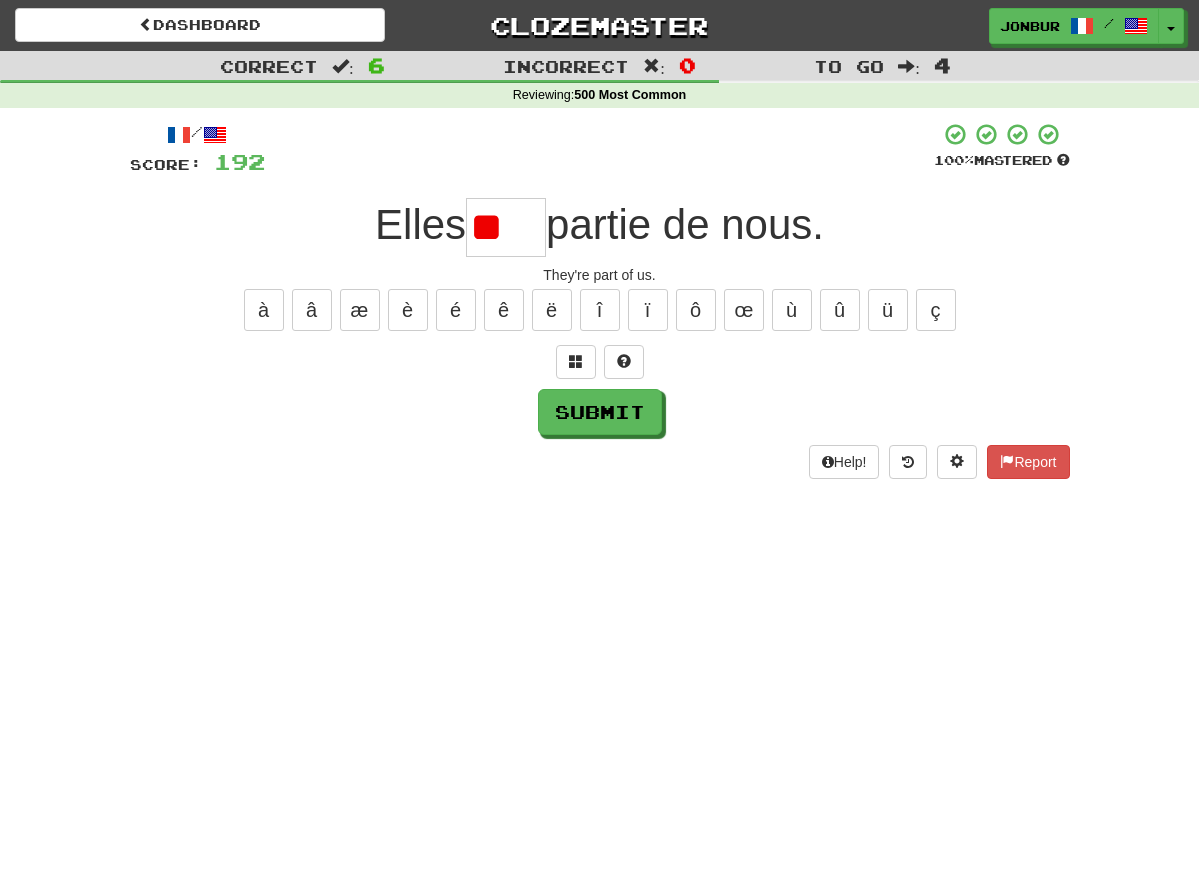type on "*" 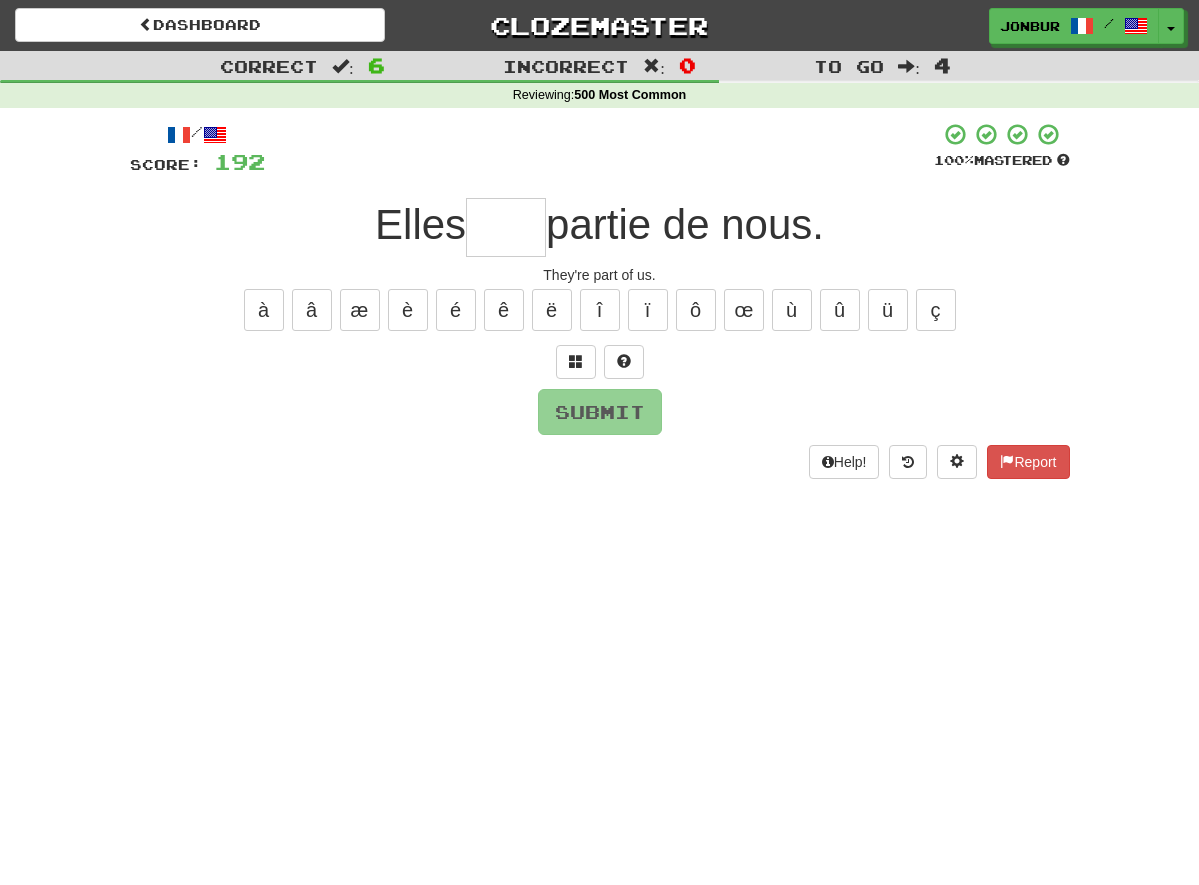 type on "*" 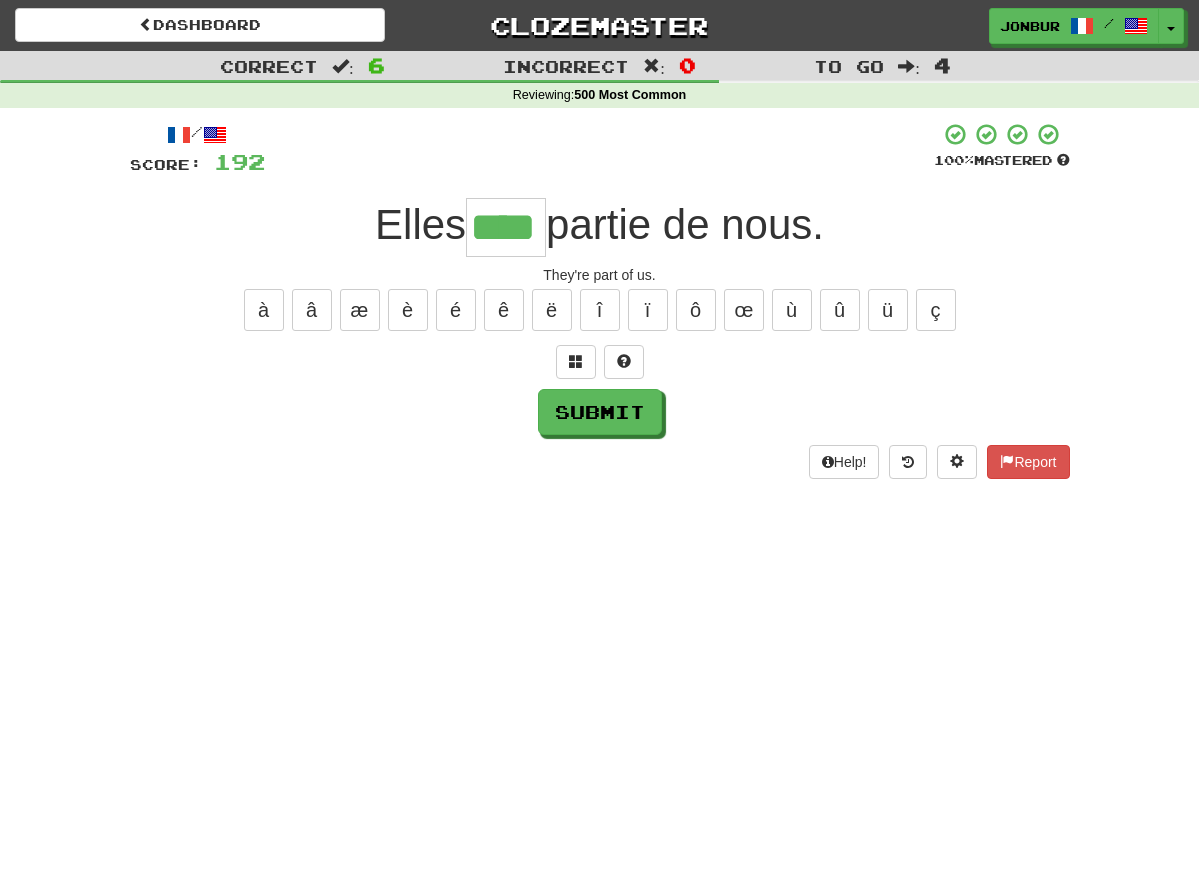 type on "****" 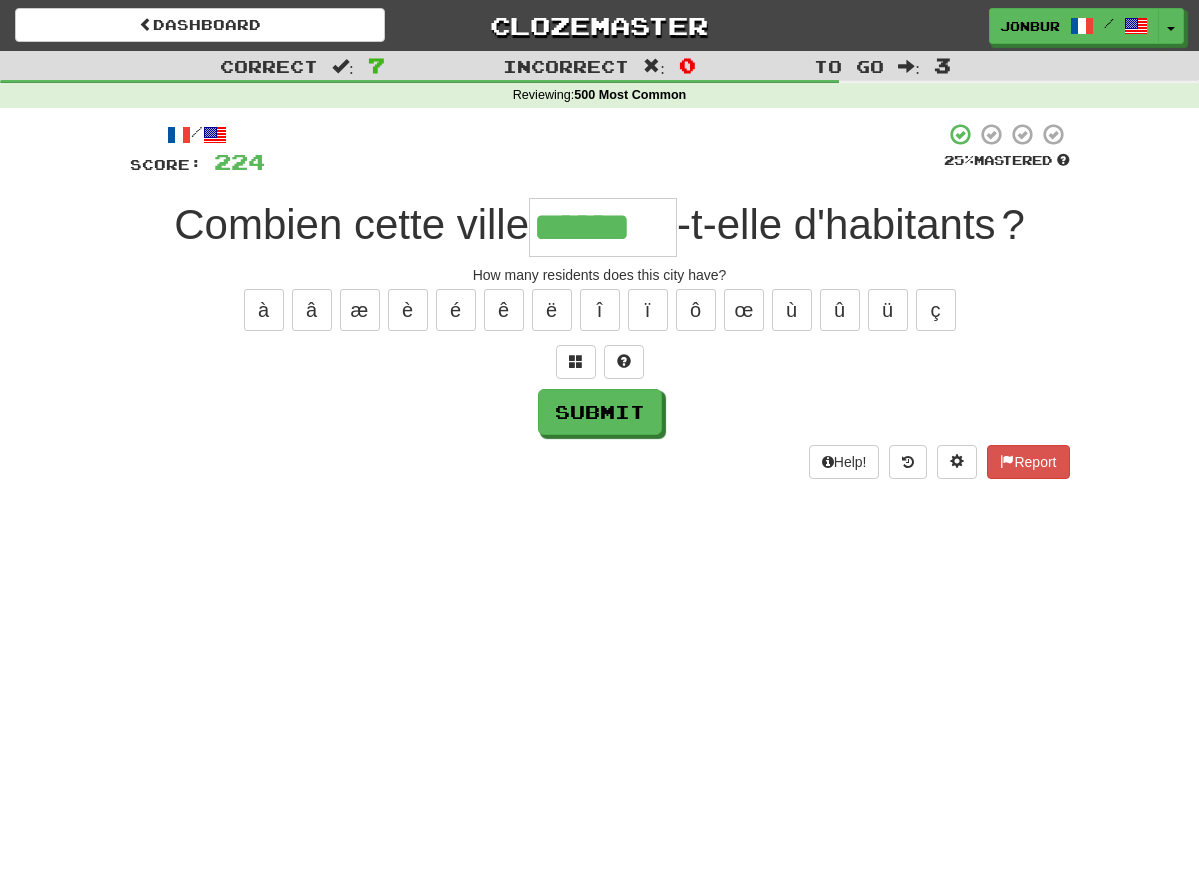 type on "******" 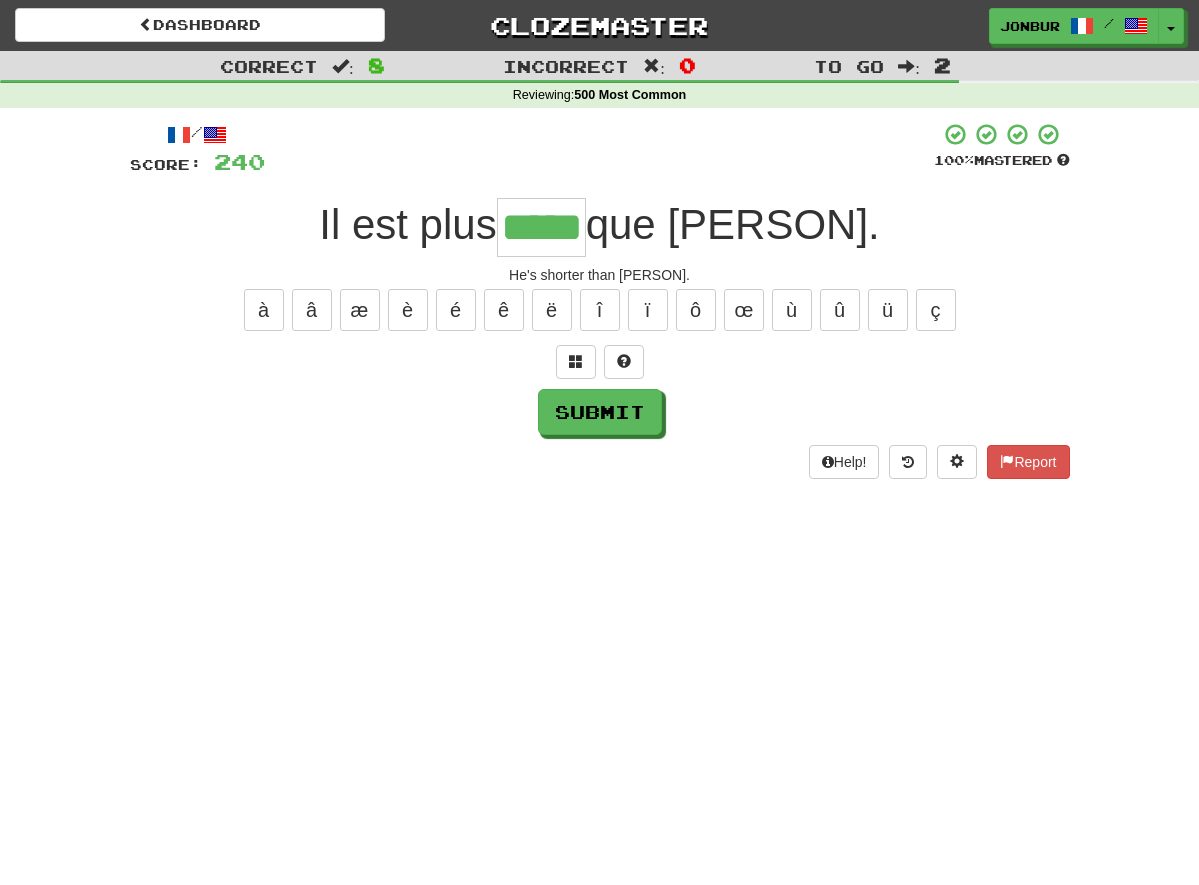 type on "*****" 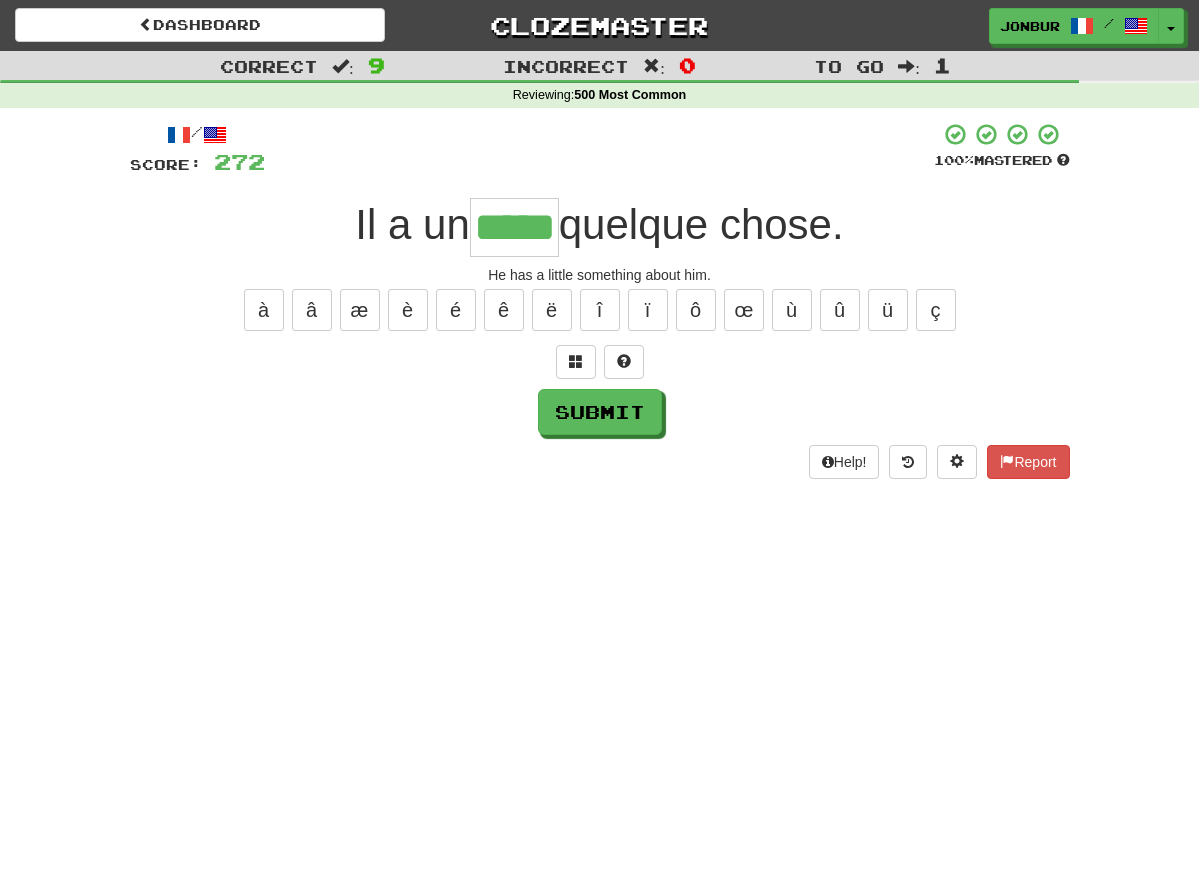 type on "*****" 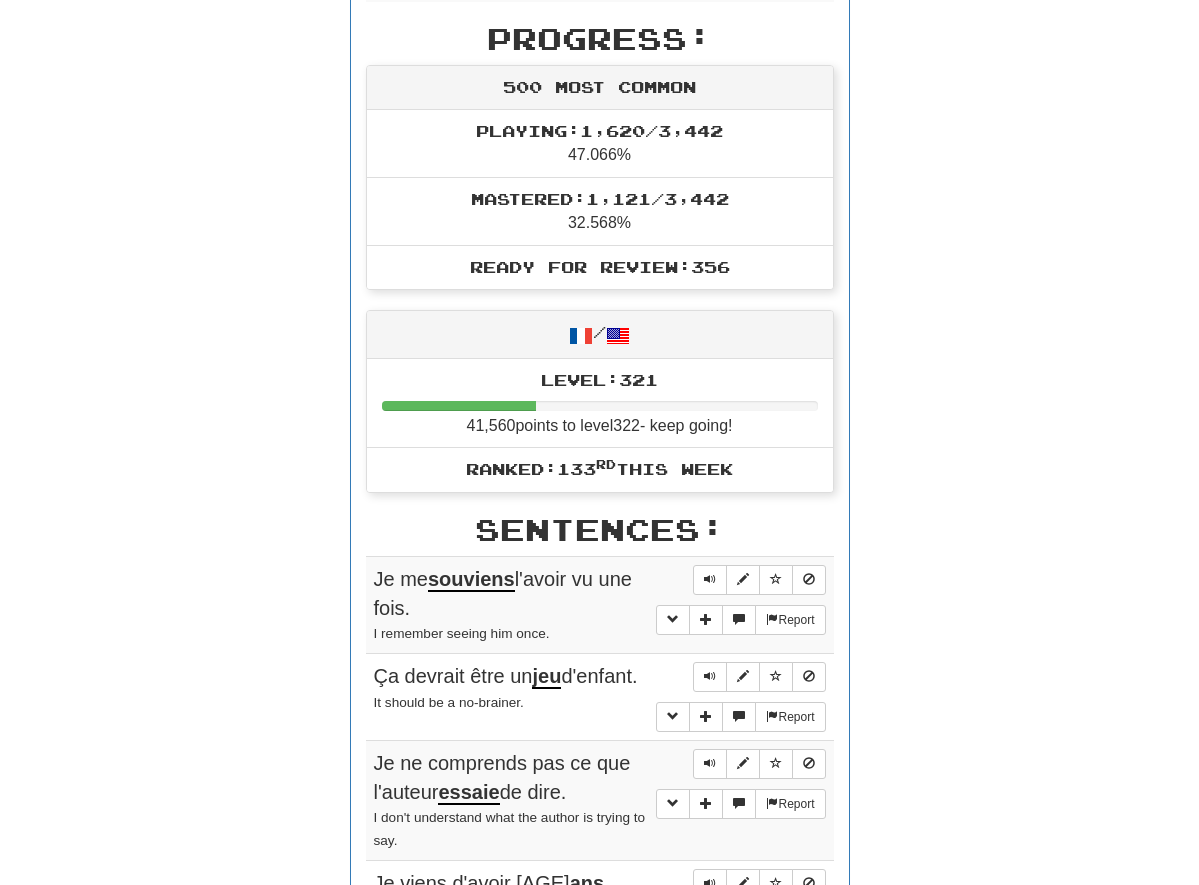 scroll, scrollTop: 510, scrollLeft: 0, axis: vertical 